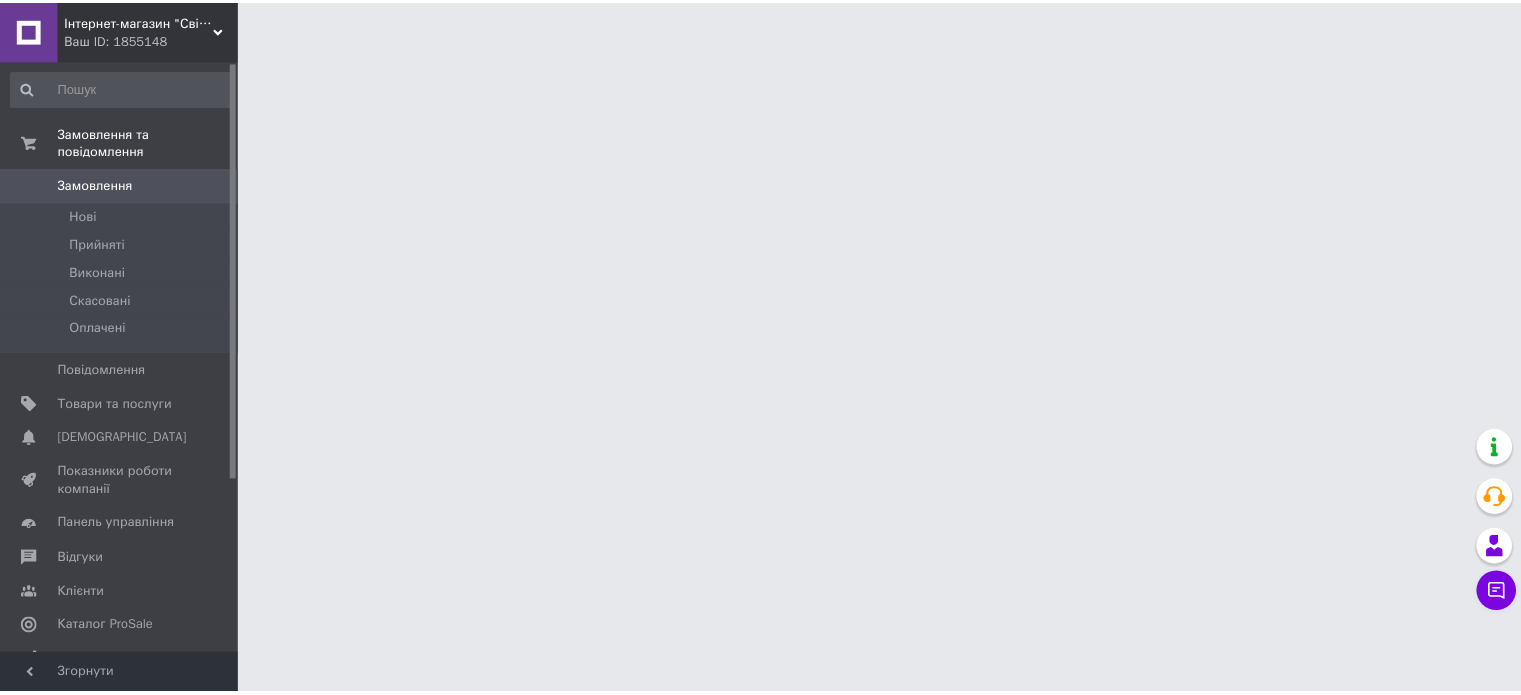 scroll, scrollTop: 0, scrollLeft: 0, axis: both 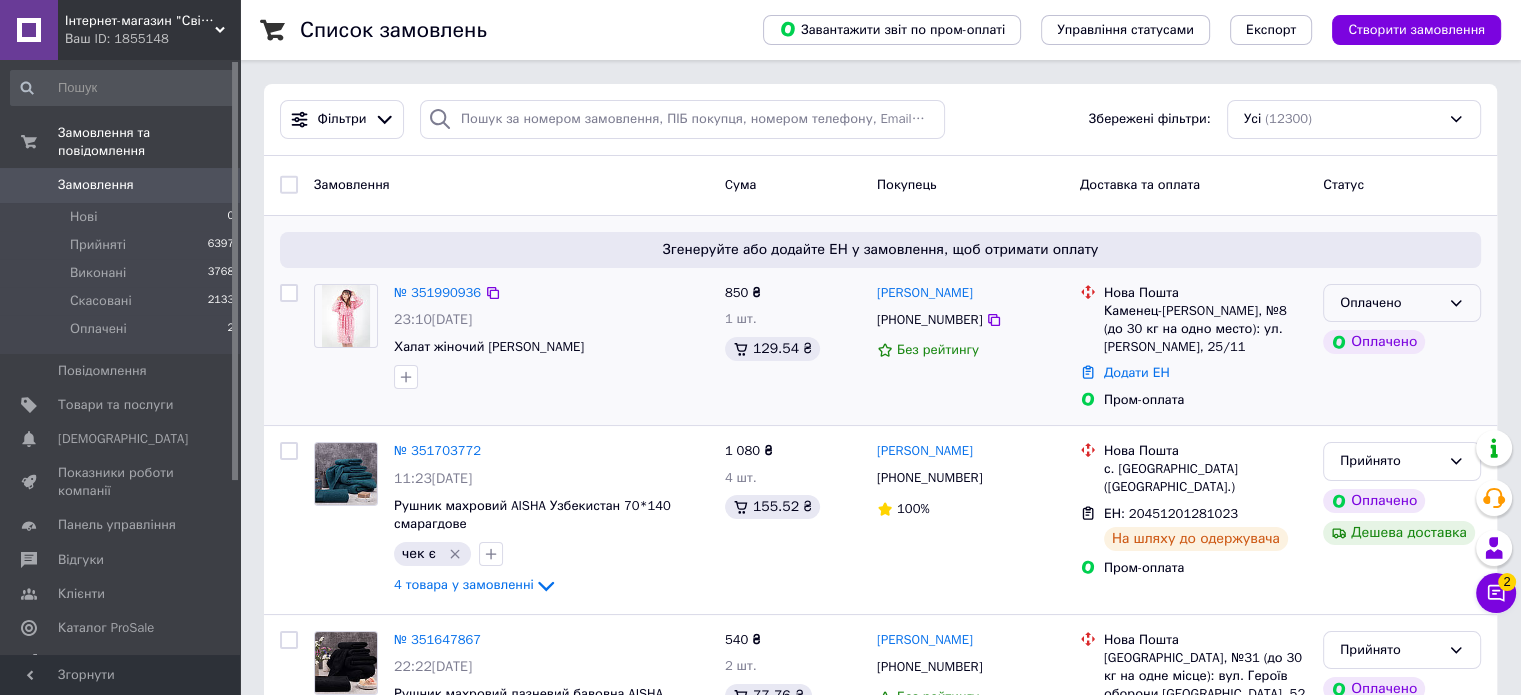 click on "Оплачено" at bounding box center [1390, 303] 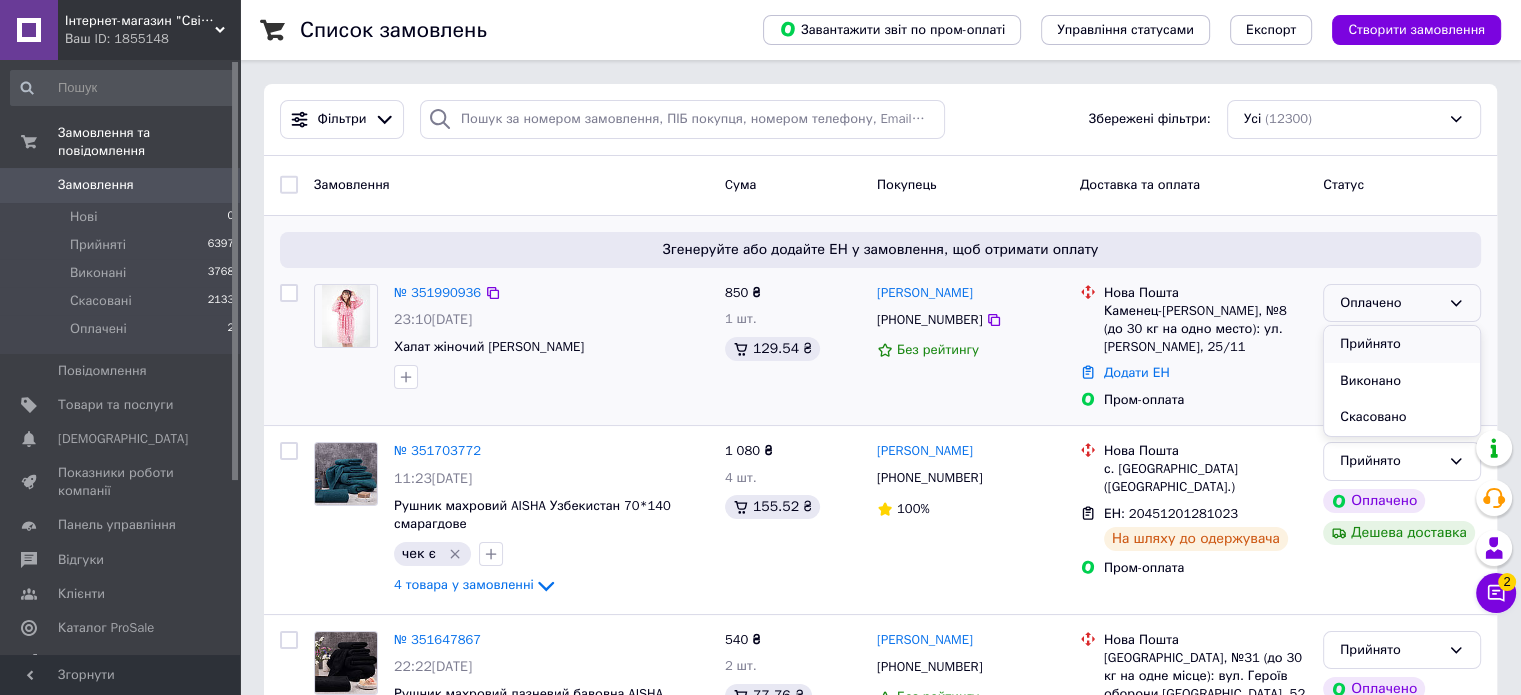 click on "Прийнято" at bounding box center [1402, 344] 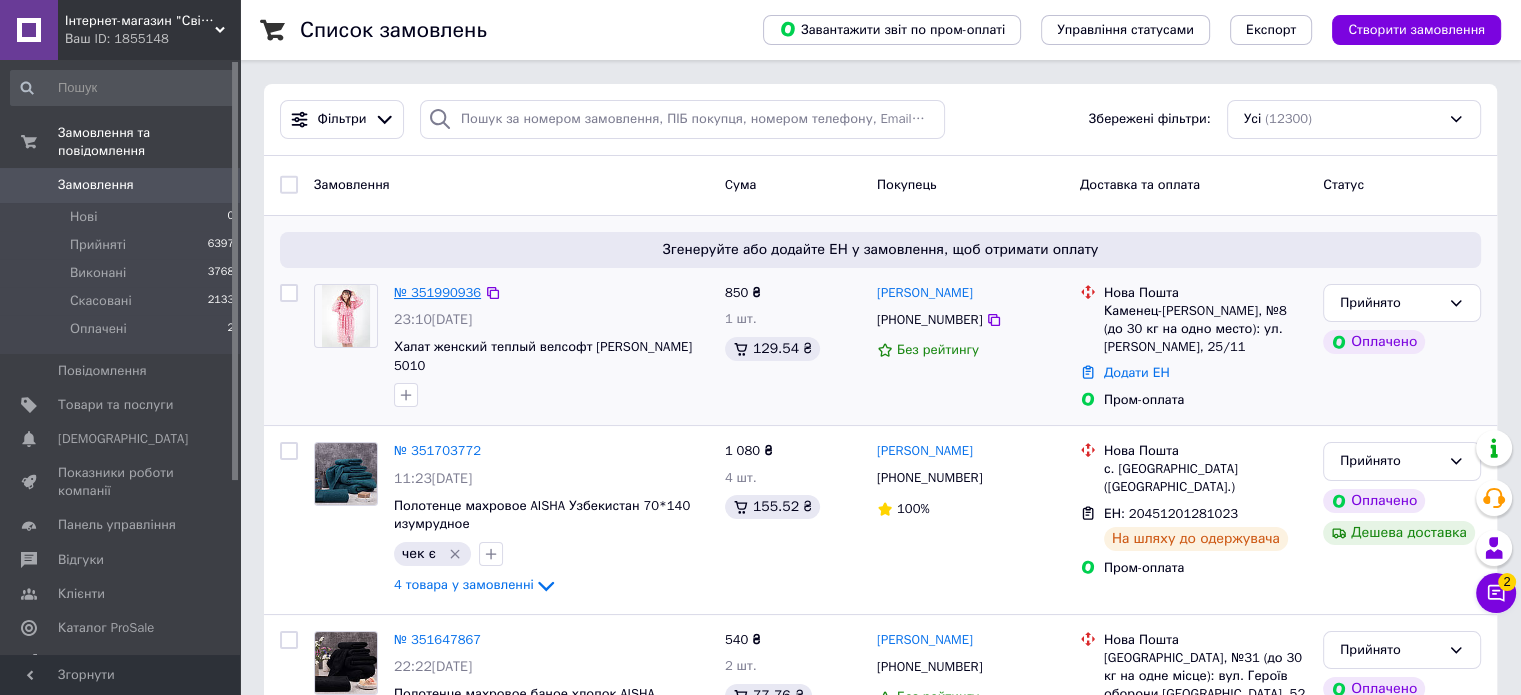click on "№ 351990936" at bounding box center (437, 292) 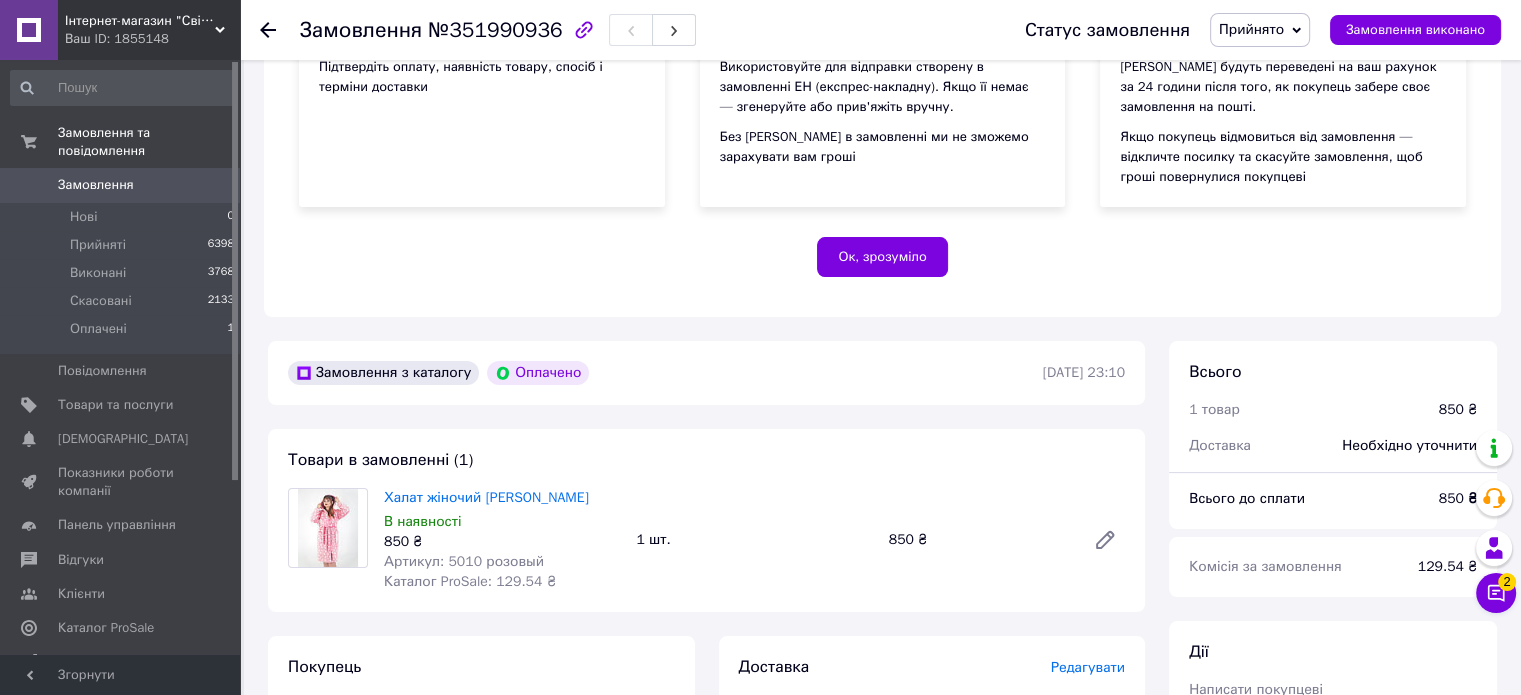 scroll, scrollTop: 600, scrollLeft: 0, axis: vertical 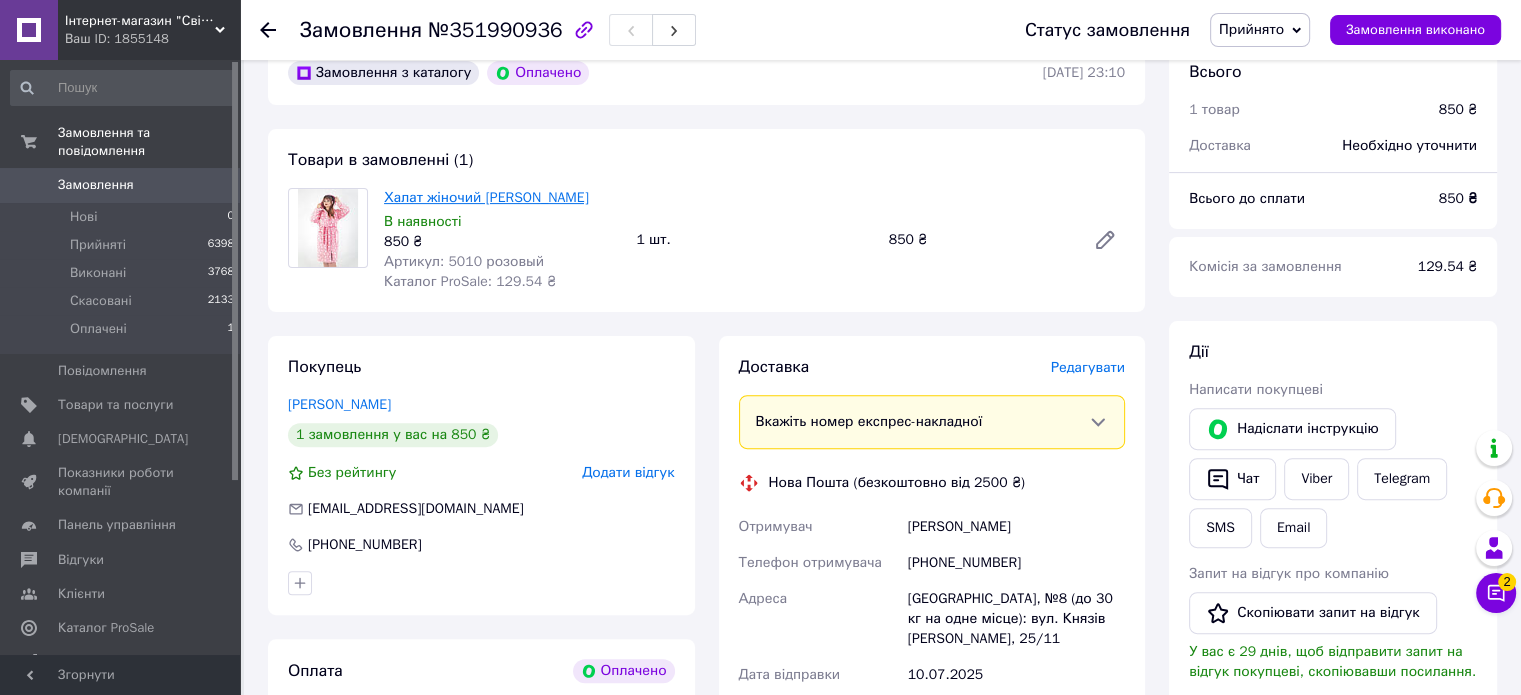 click on "Халат жіночий [PERSON_NAME]" at bounding box center (486, 197) 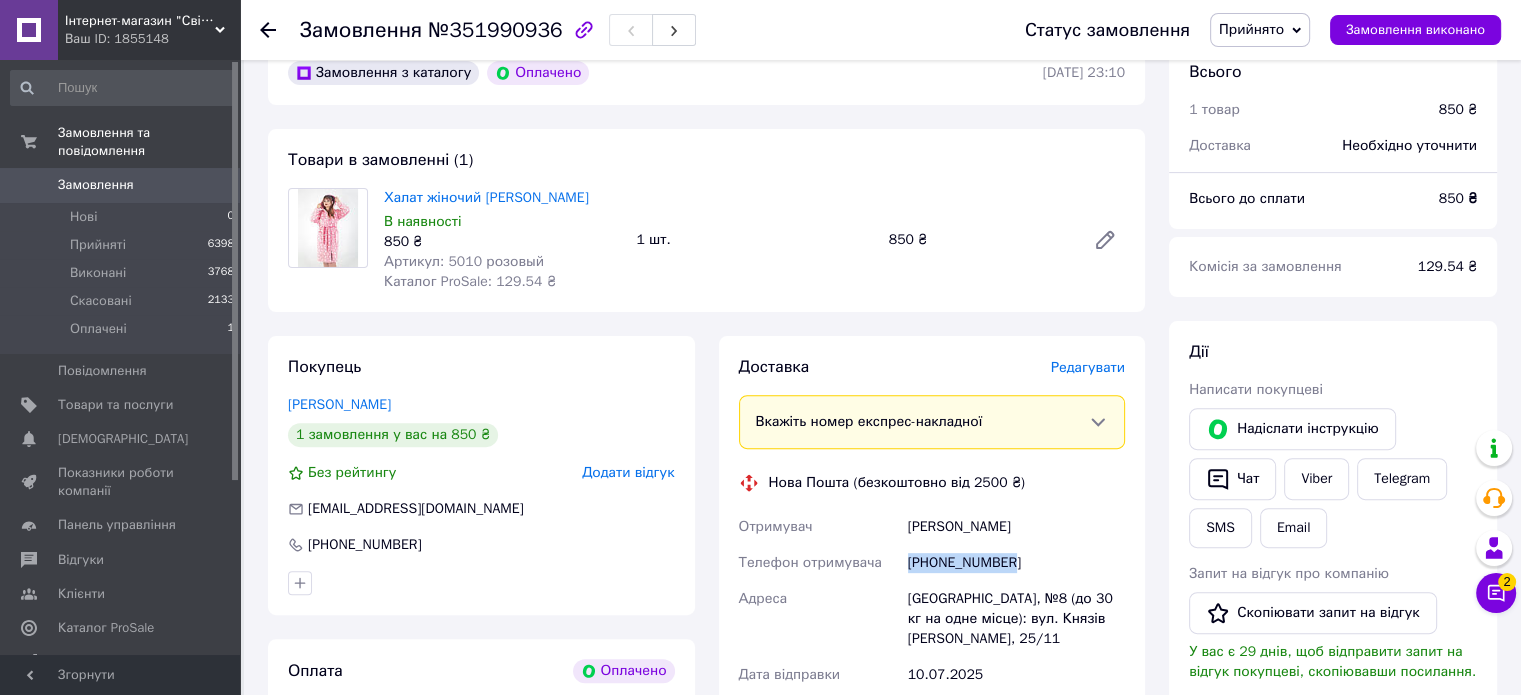 drag, startPoint x: 1047, startPoint y: 580, endPoint x: 893, endPoint y: 594, distance: 154.63506 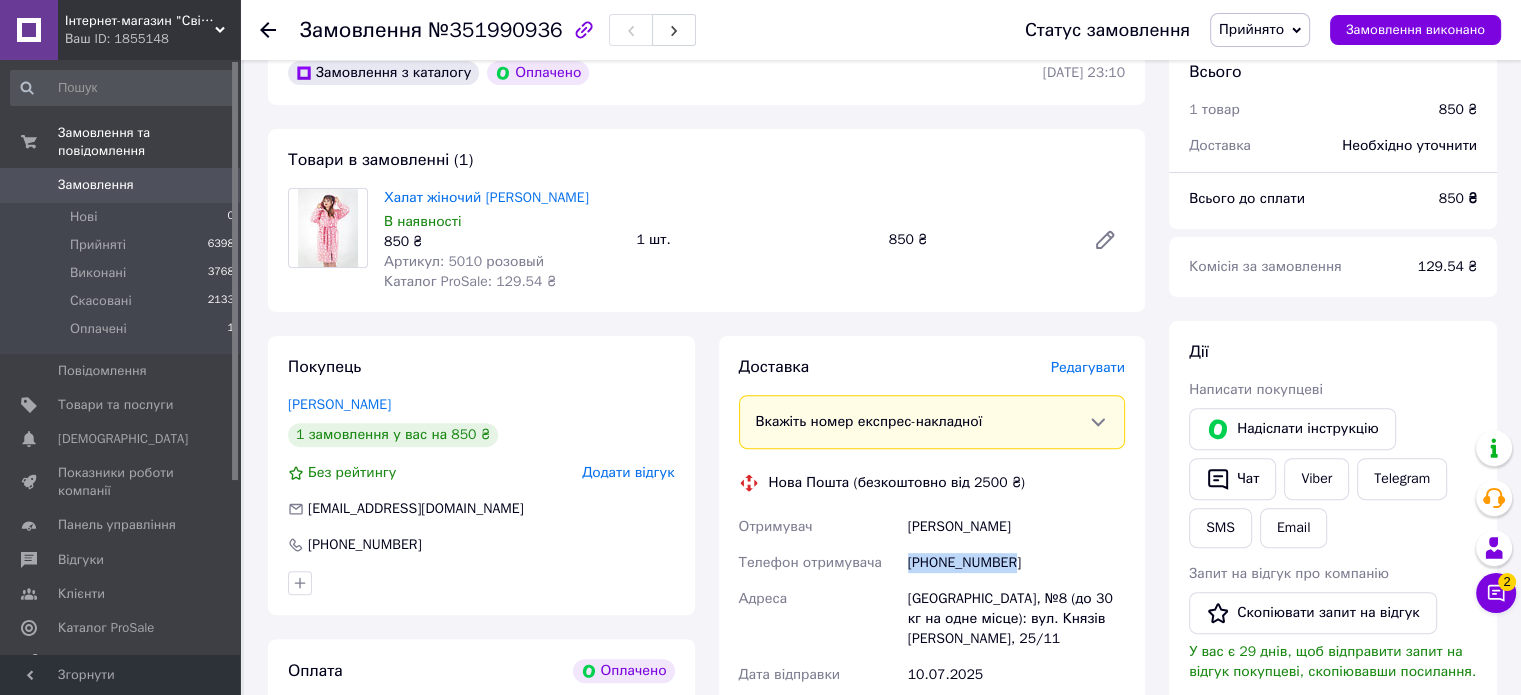 click on "[PERSON_NAME] Телефон отримувача [PHONE_NUMBER] [GEOGRAPHIC_DATA][STREET_ADDRESS] (до 30 кг на одне місце): вул. Князів [PERSON_NAME], 25/11 Дата відправки [DATE] Платник Отримувач Оціночна вартість 850 ₴" at bounding box center [932, 637] 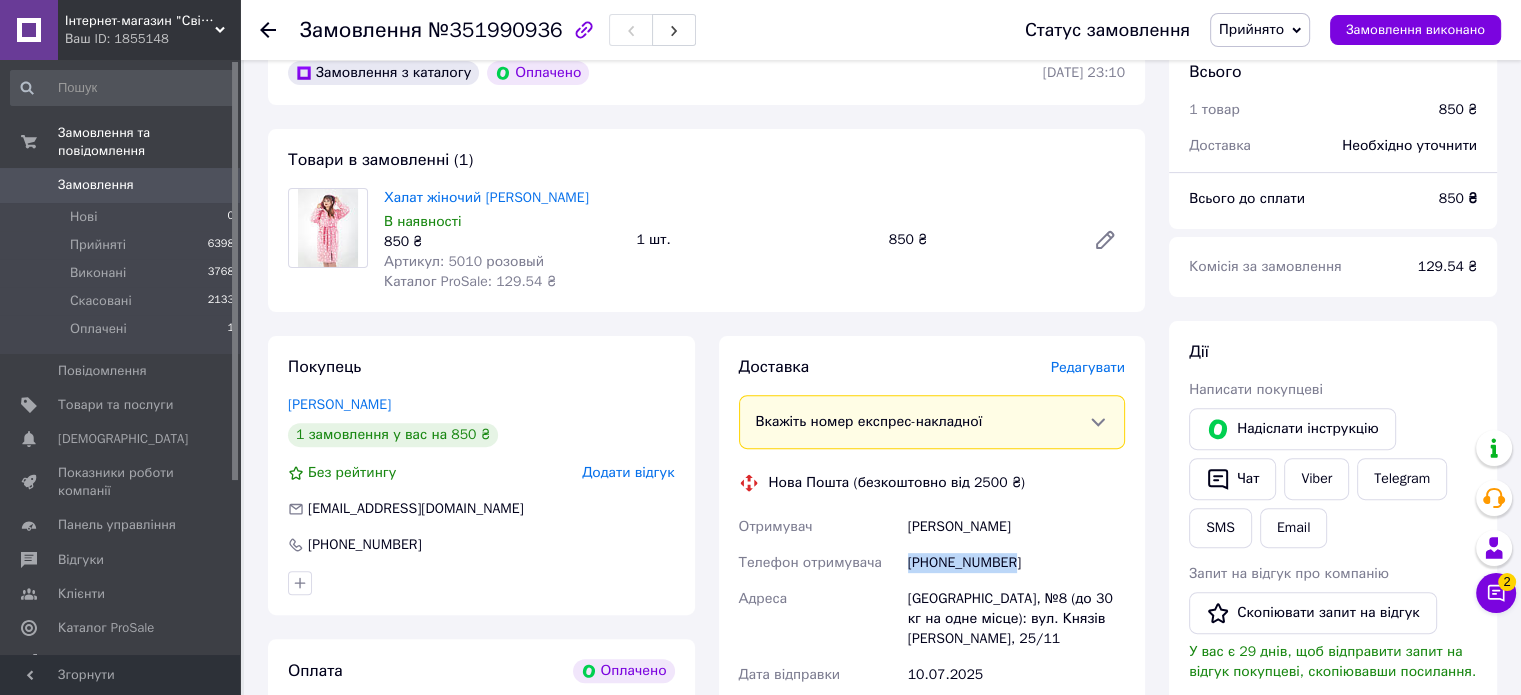 copy on "Телефон отримувача [PHONE_NUMBER]" 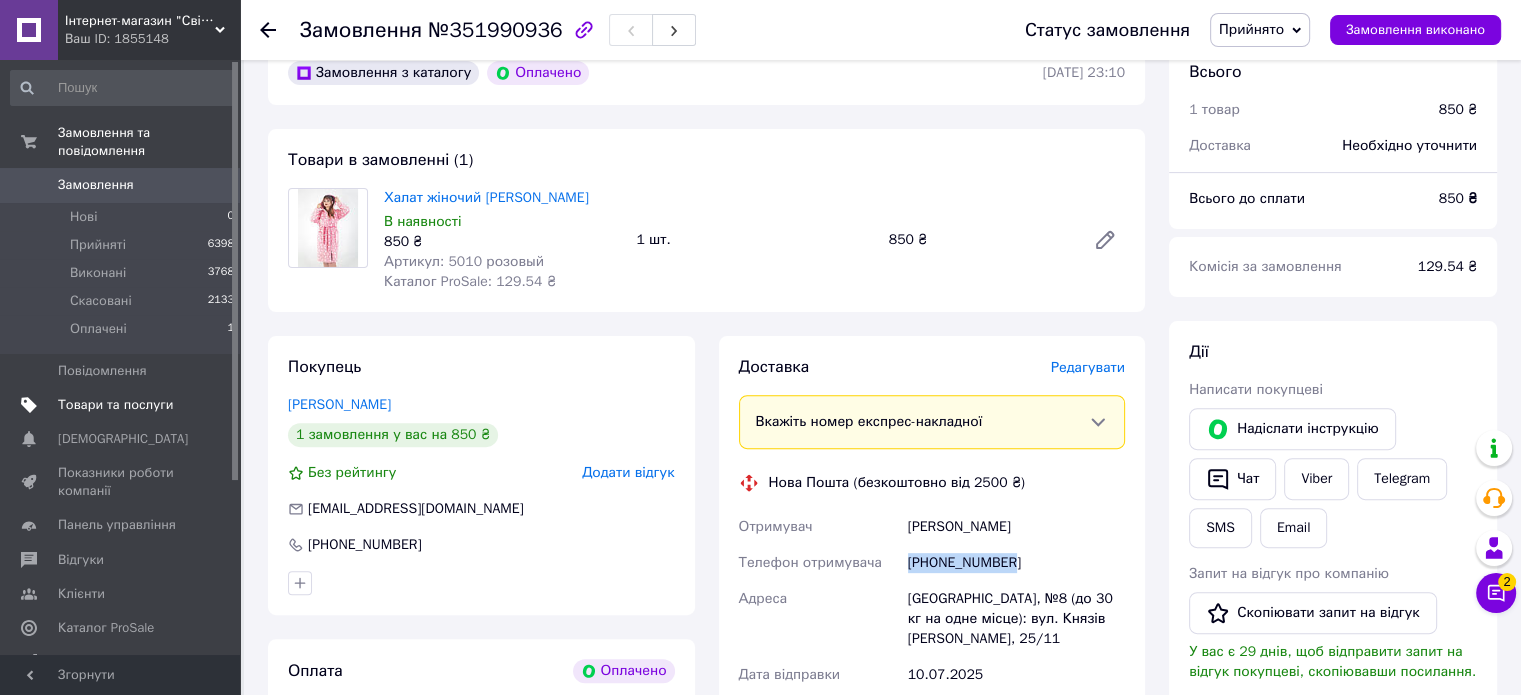 click on "Товари та послуги" at bounding box center (115, 405) 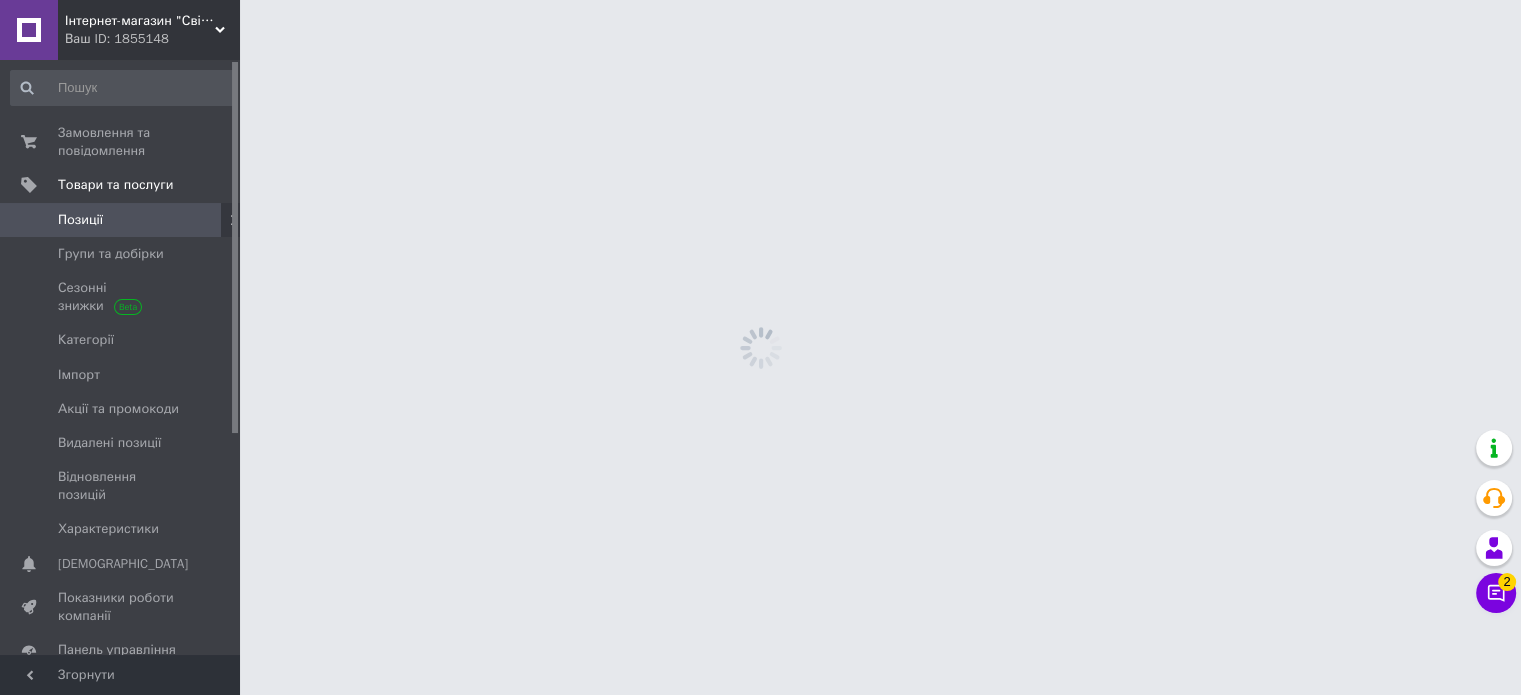 scroll, scrollTop: 0, scrollLeft: 0, axis: both 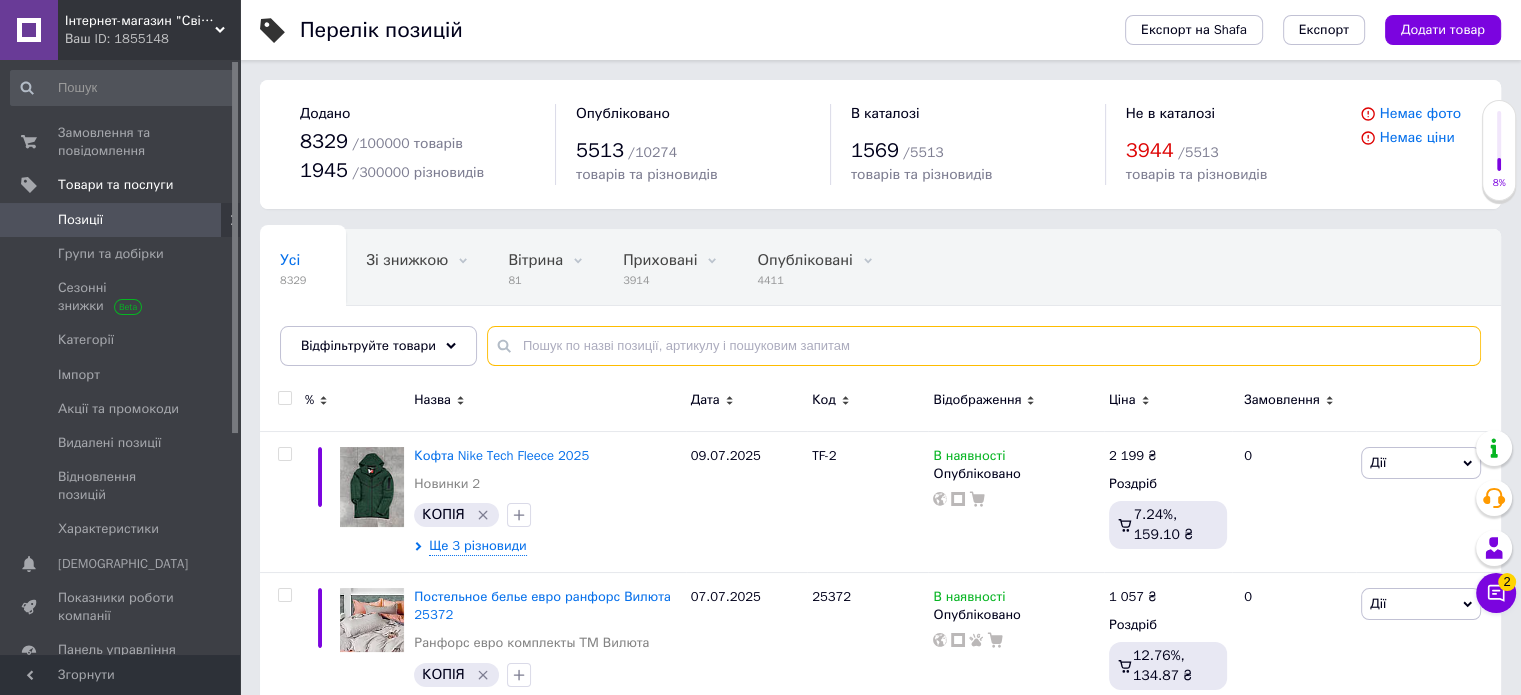click at bounding box center [984, 346] 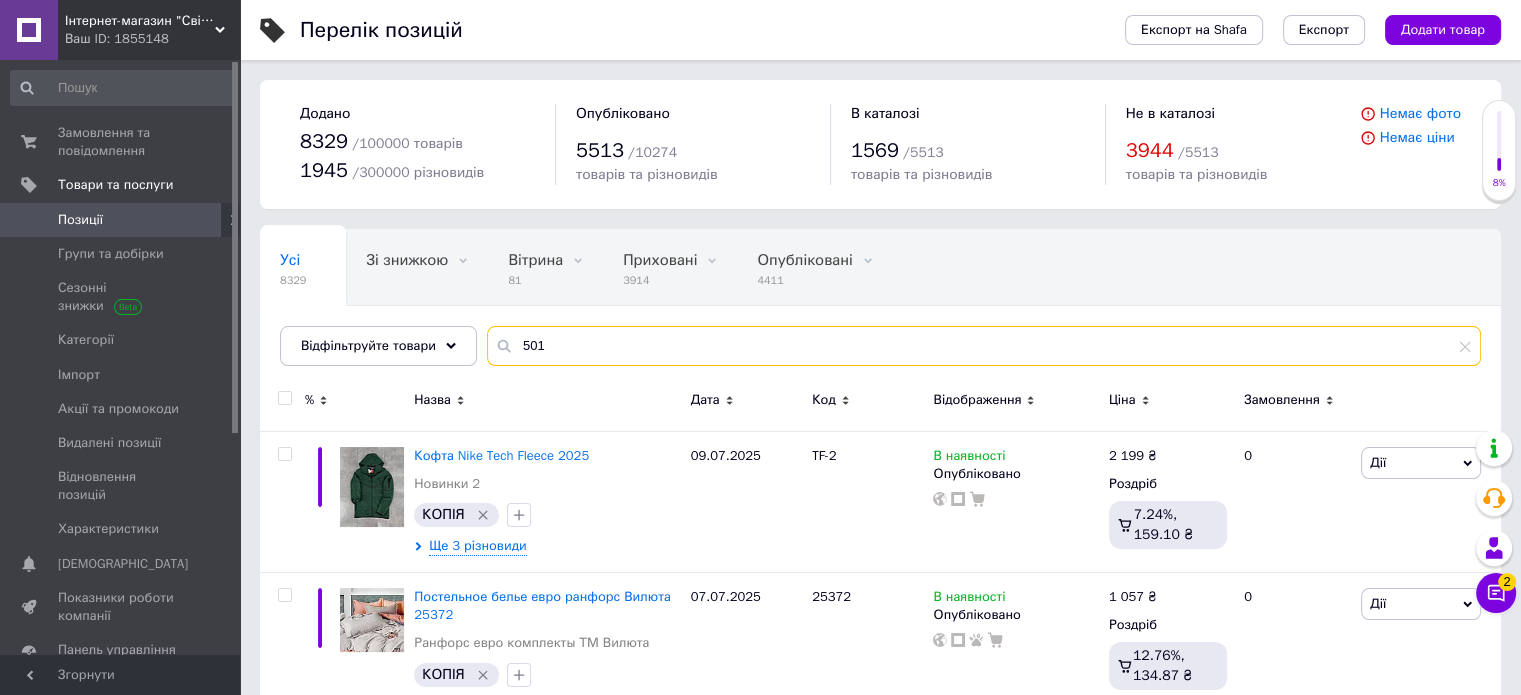 type on "5010" 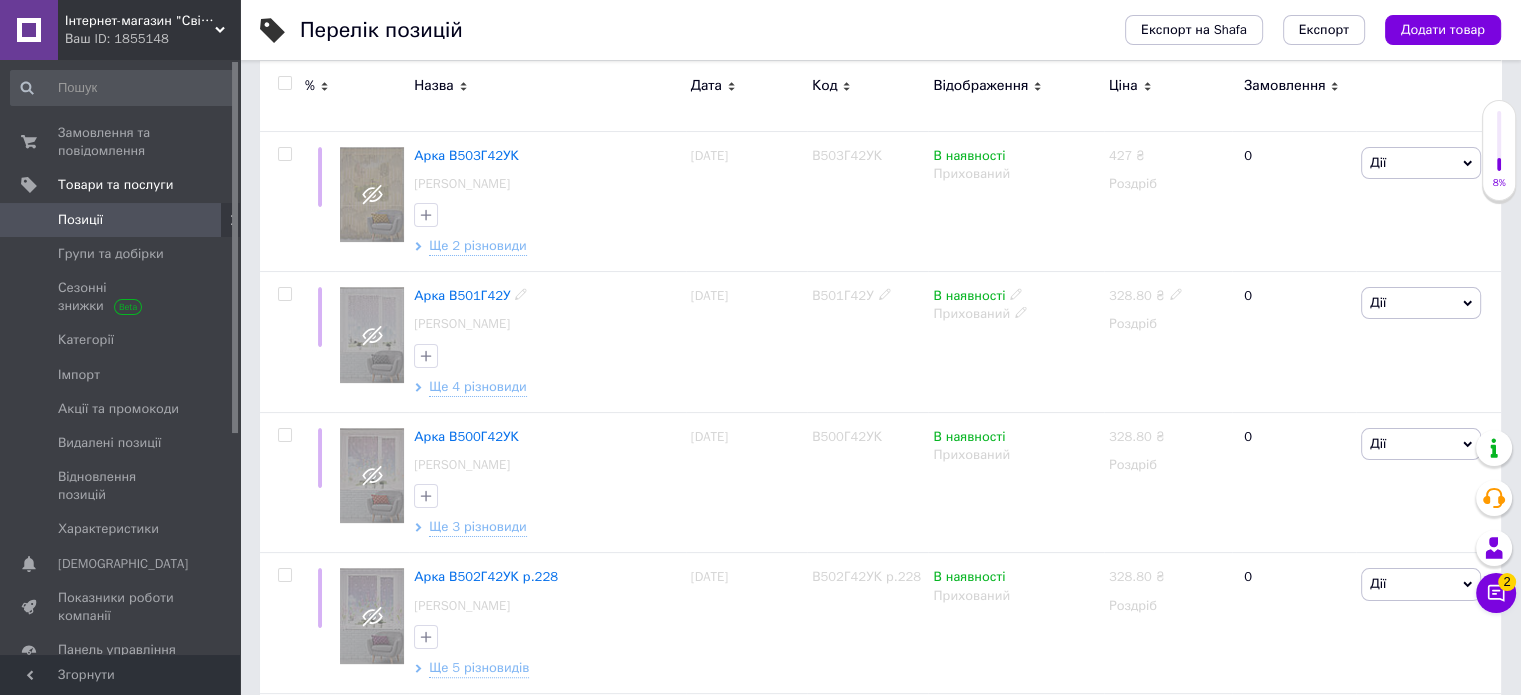 scroll, scrollTop: 0, scrollLeft: 0, axis: both 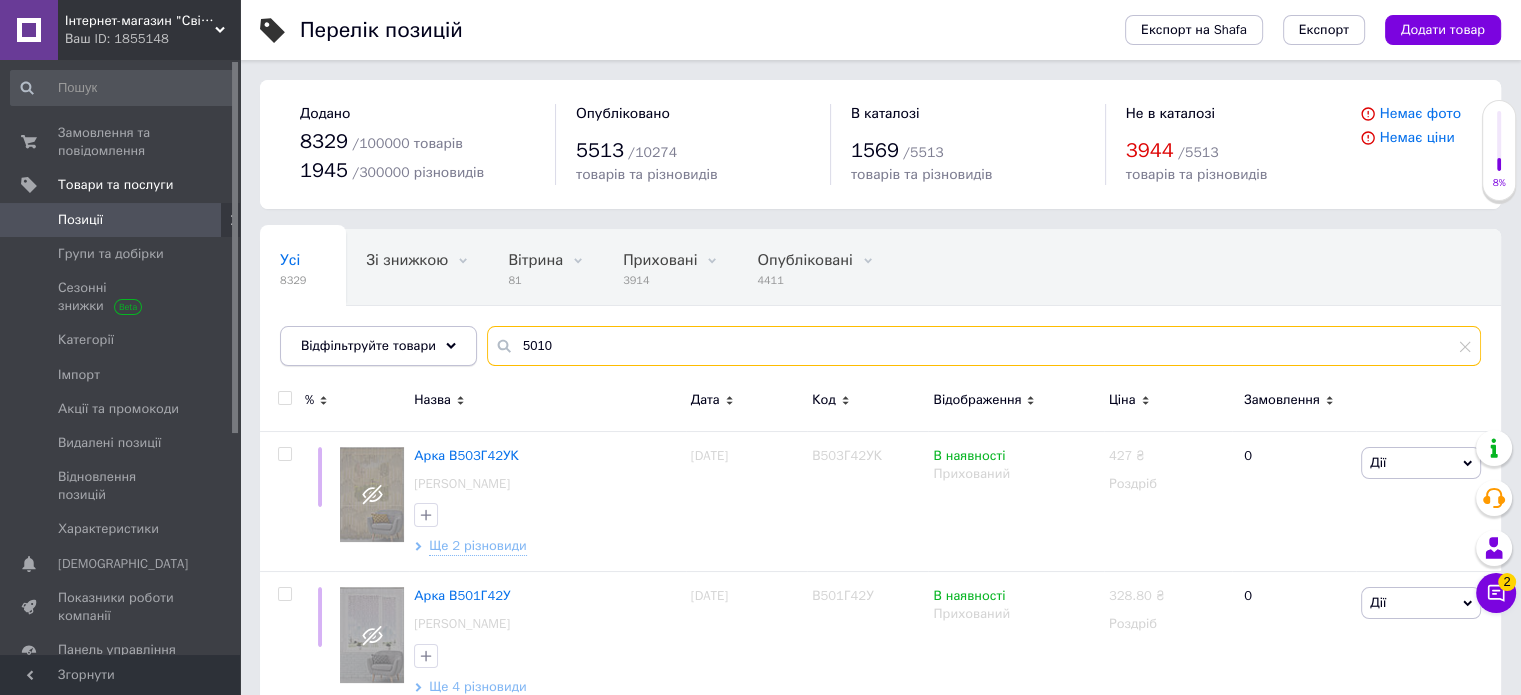 drag, startPoint x: 630, startPoint y: 337, endPoint x: 393, endPoint y: 343, distance: 237.07594 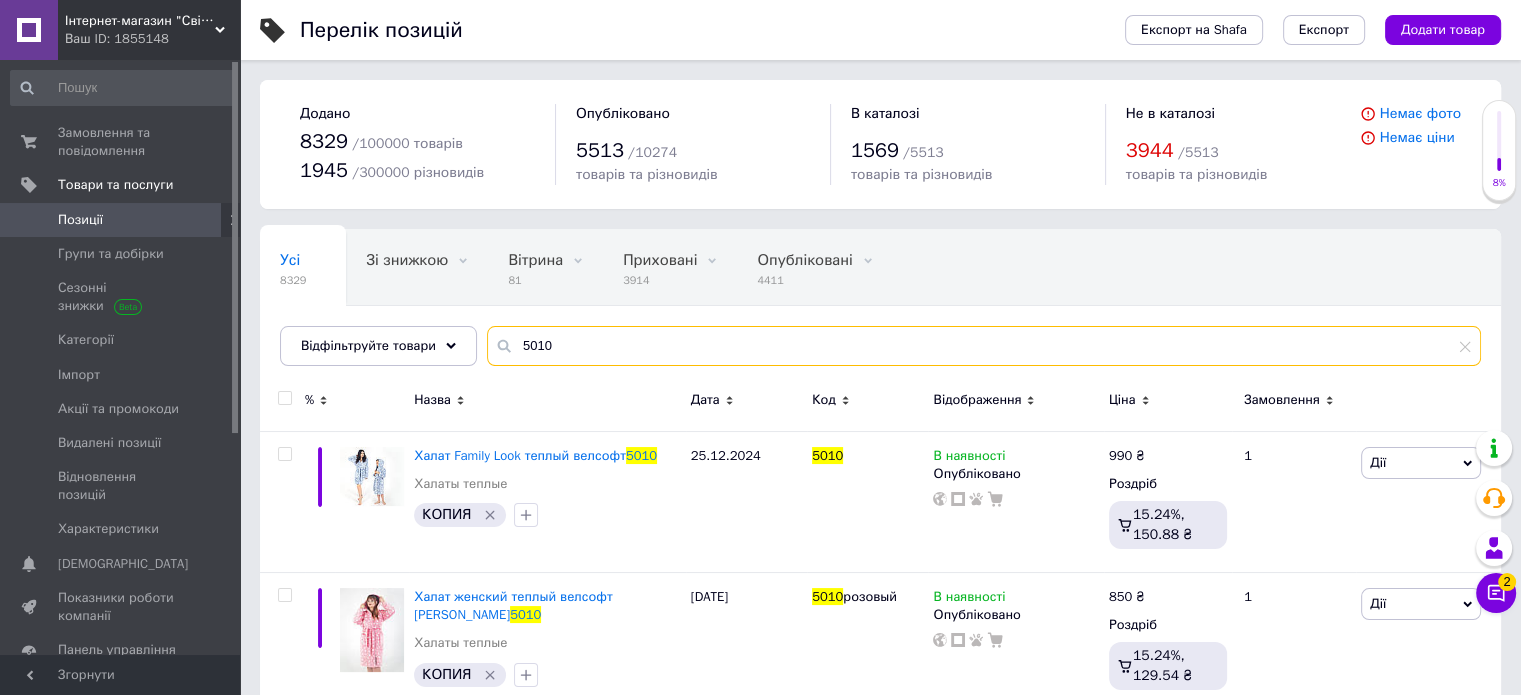 scroll, scrollTop: 40, scrollLeft: 0, axis: vertical 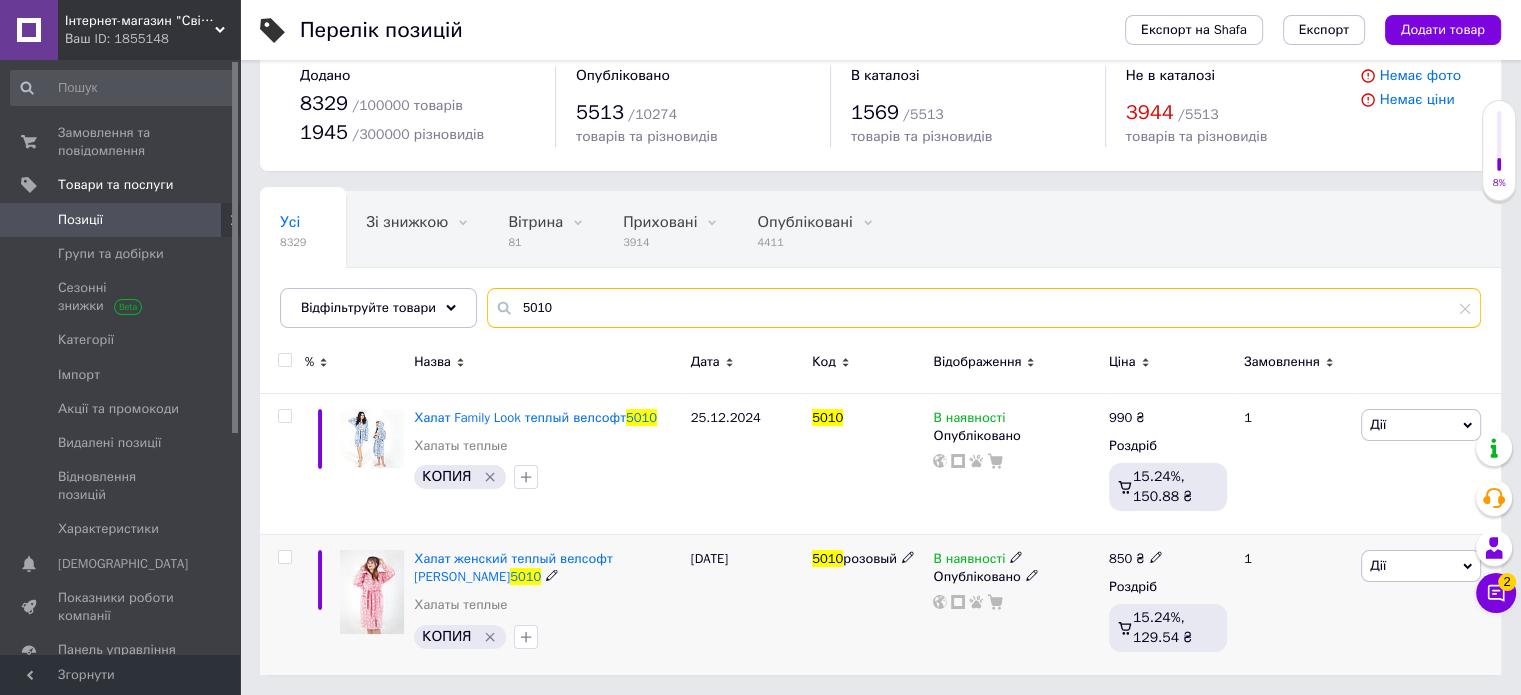 type on "5010" 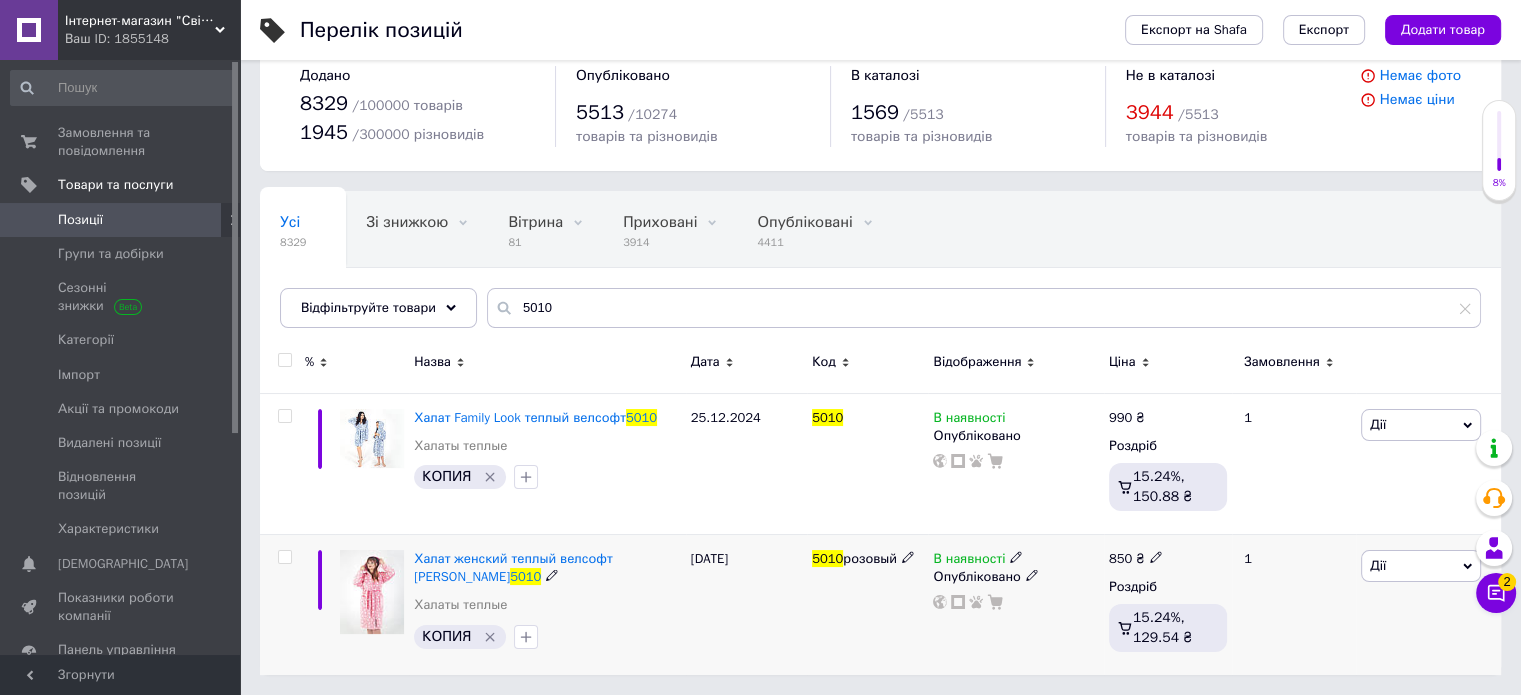 click 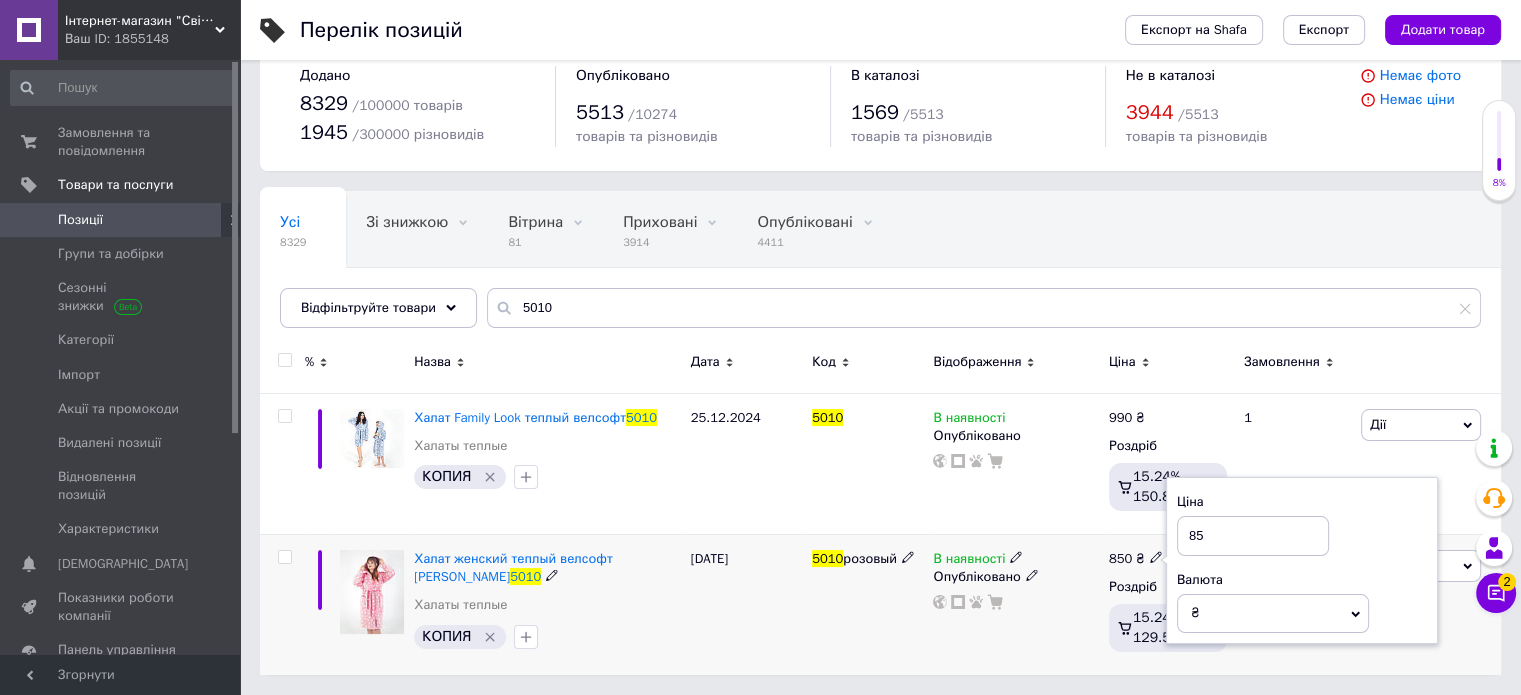 type on "8" 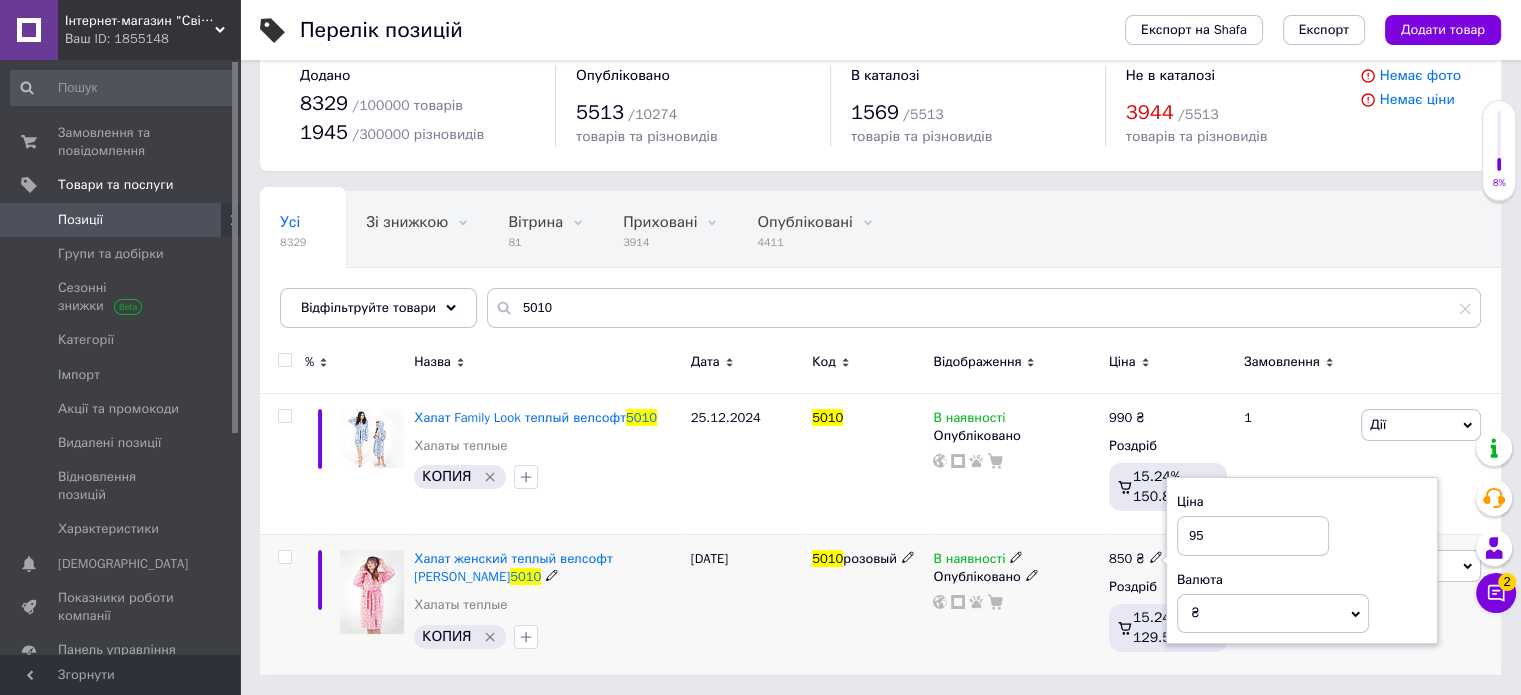 type on "950" 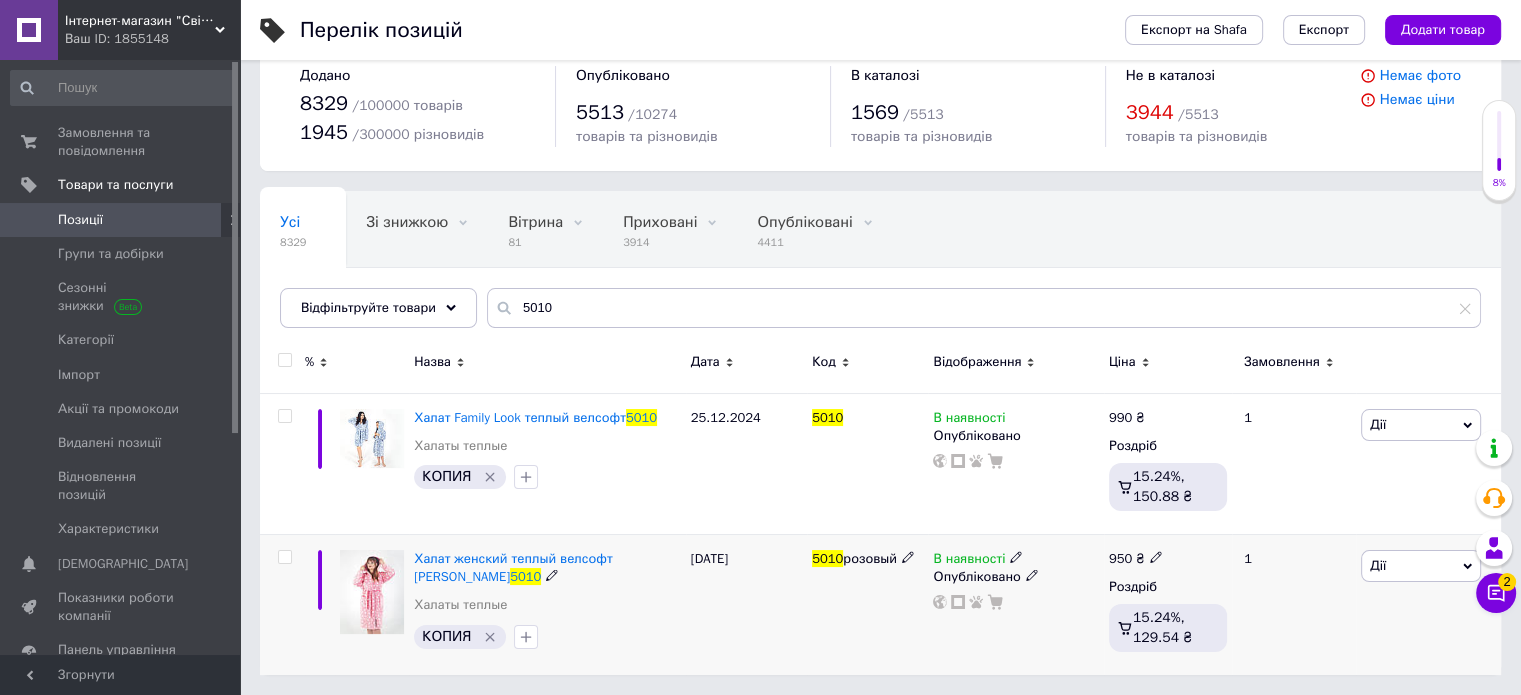 click on "Дії" at bounding box center [1378, 565] 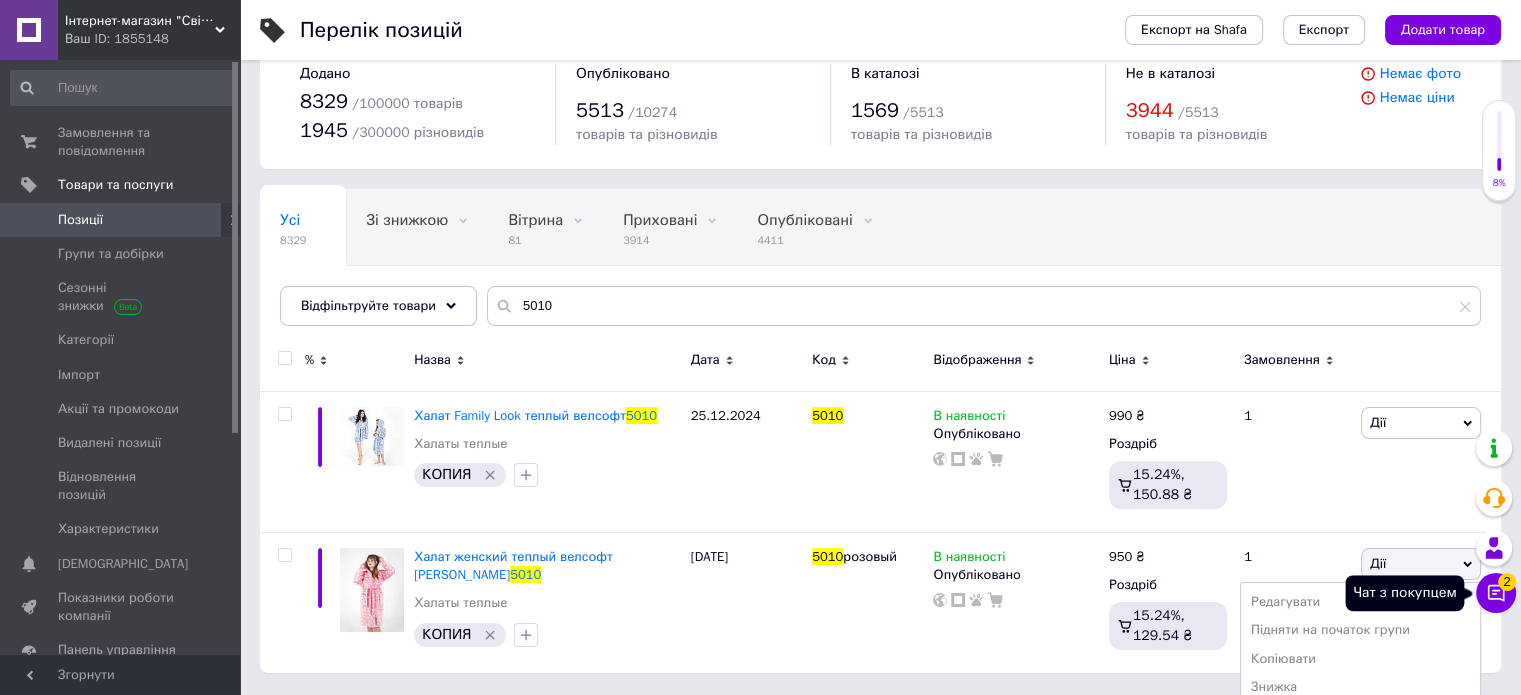 click 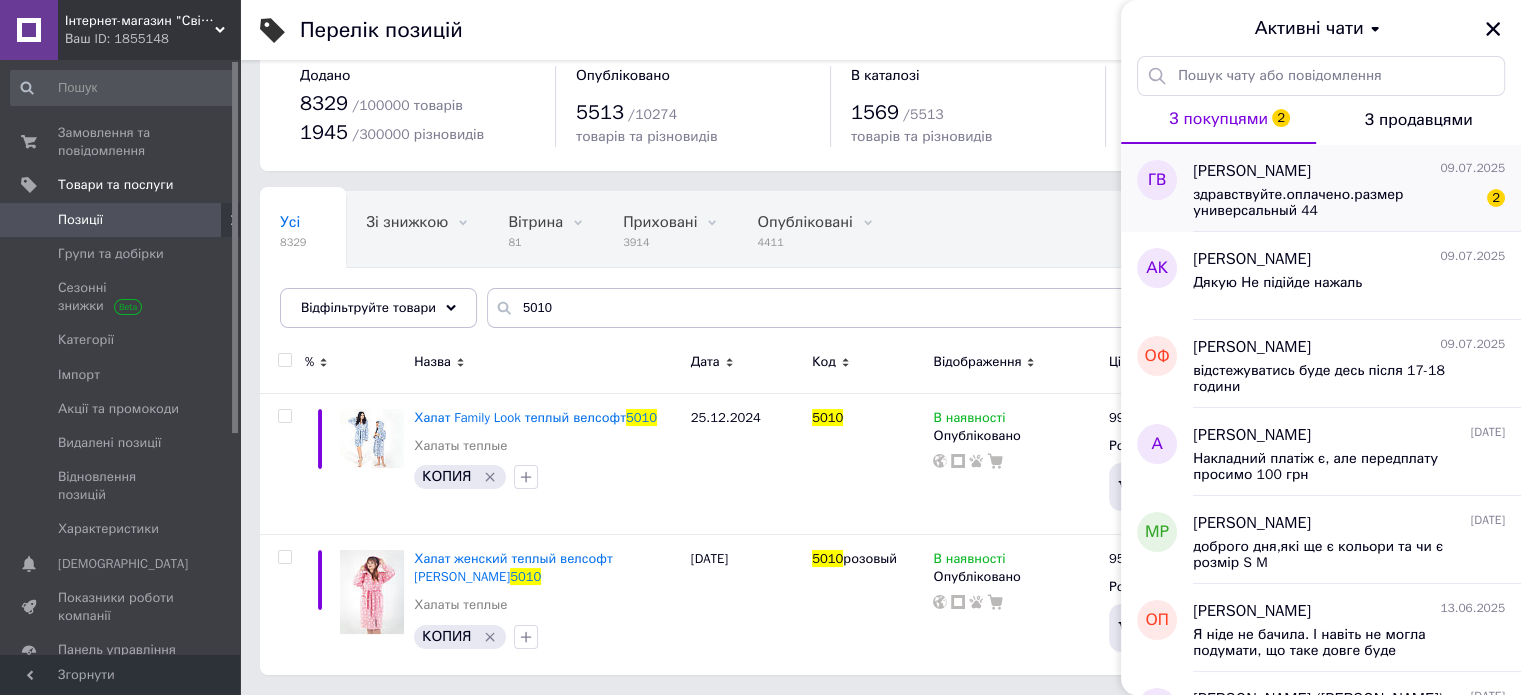 click on "здравствуйте.оплачено.размер универсальный 44" at bounding box center [1335, 203] 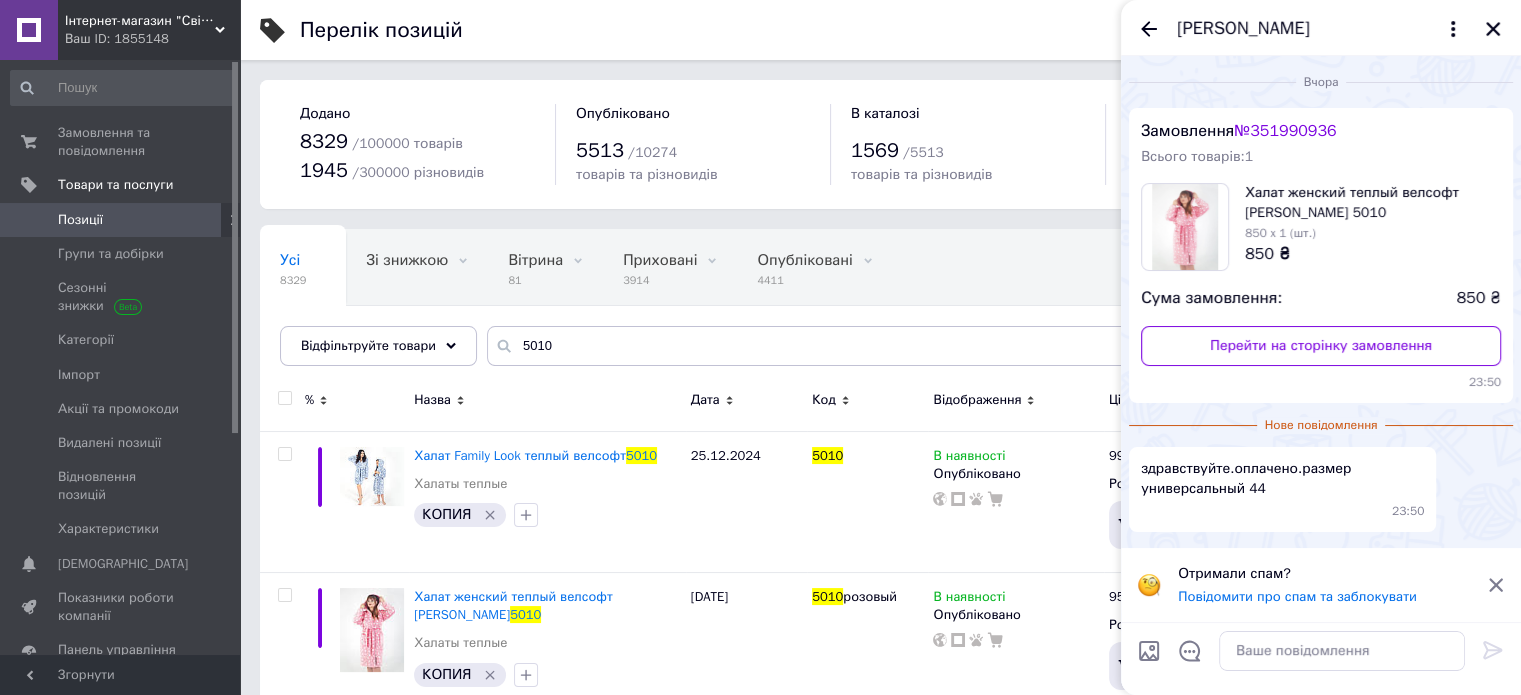 scroll, scrollTop: 40, scrollLeft: 0, axis: vertical 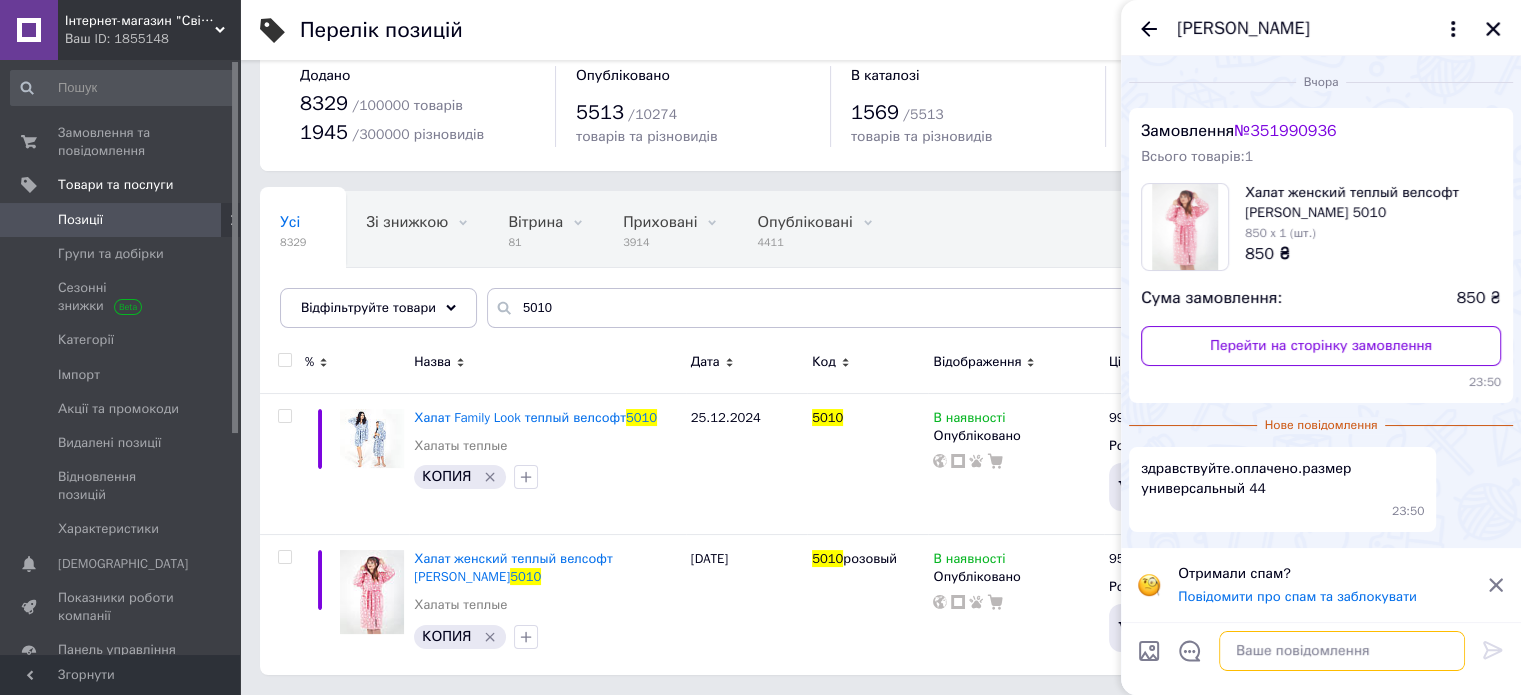 click at bounding box center (1342, 651) 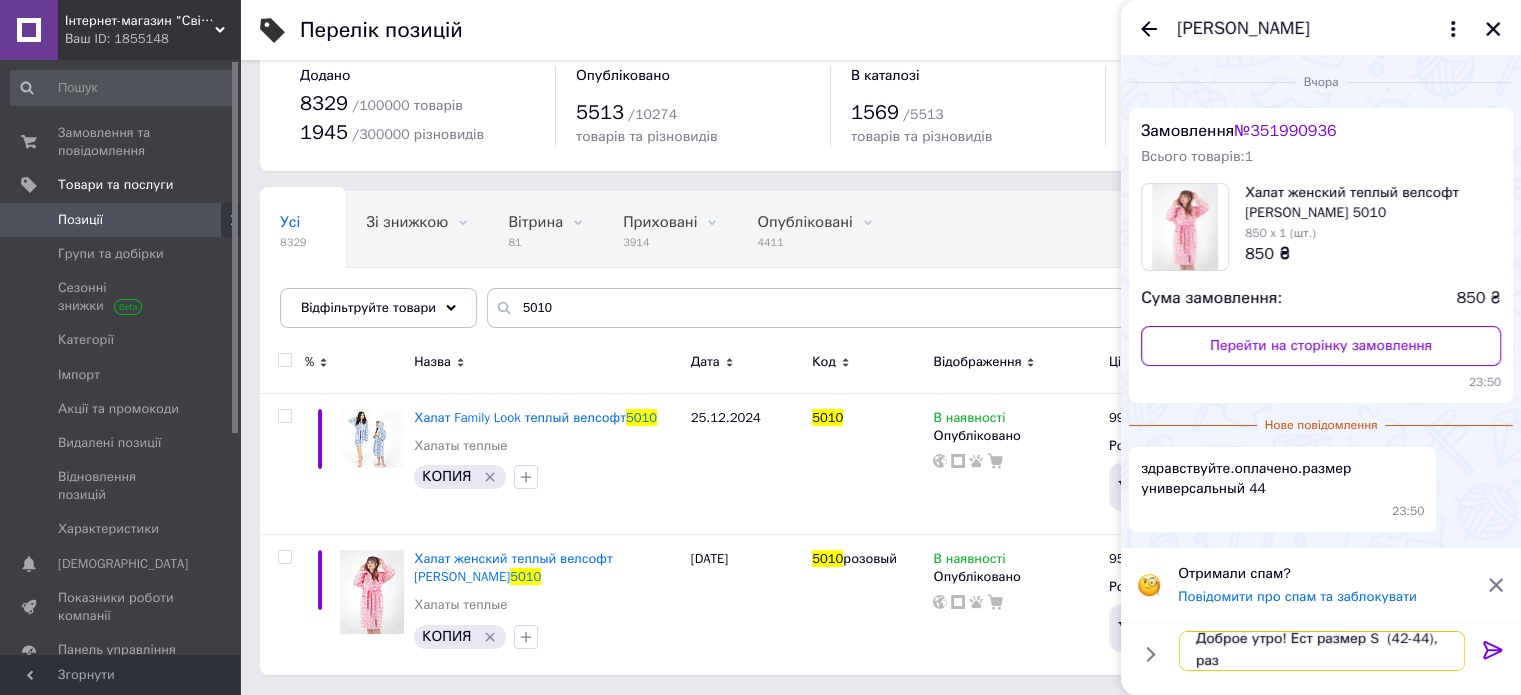 scroll, scrollTop: 1, scrollLeft: 0, axis: vertical 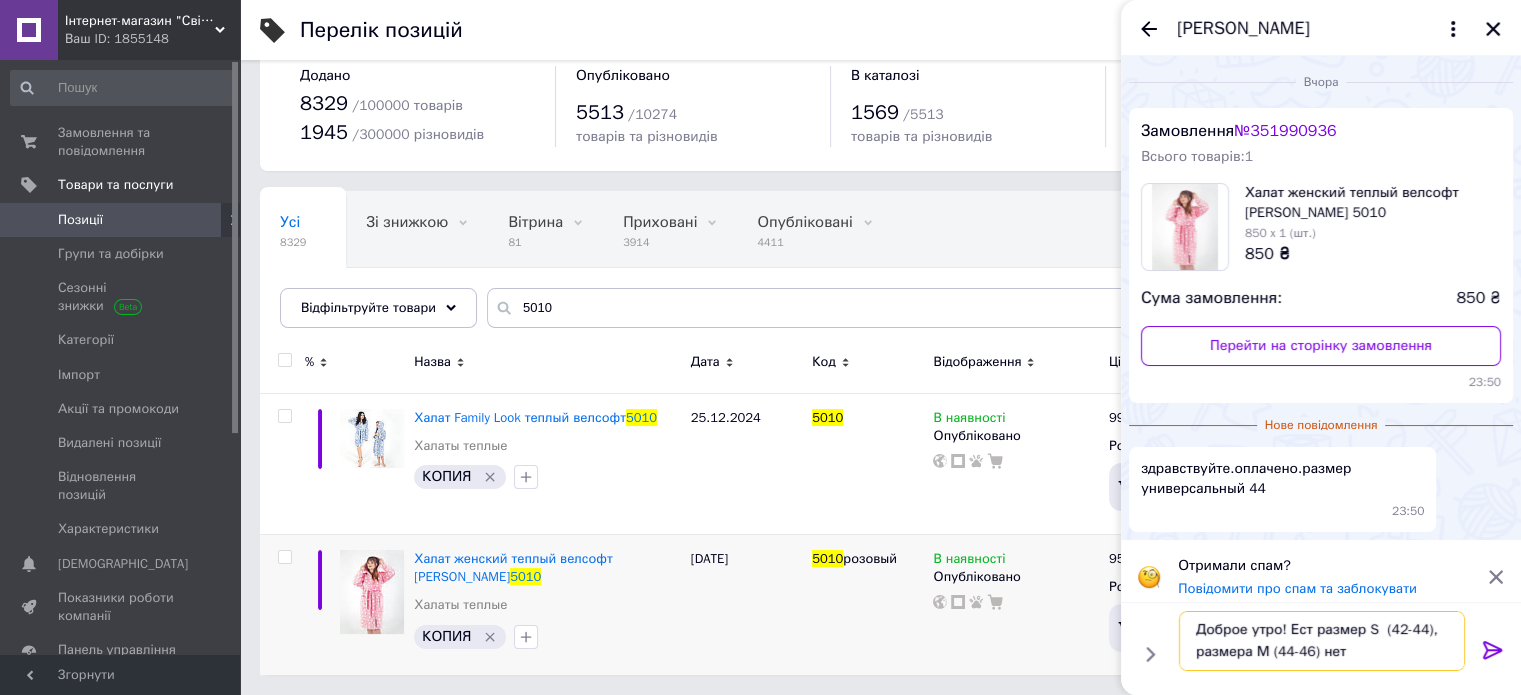 type on "Доброе утро! Ест размер S  (42-44), размера М (44-46) нет" 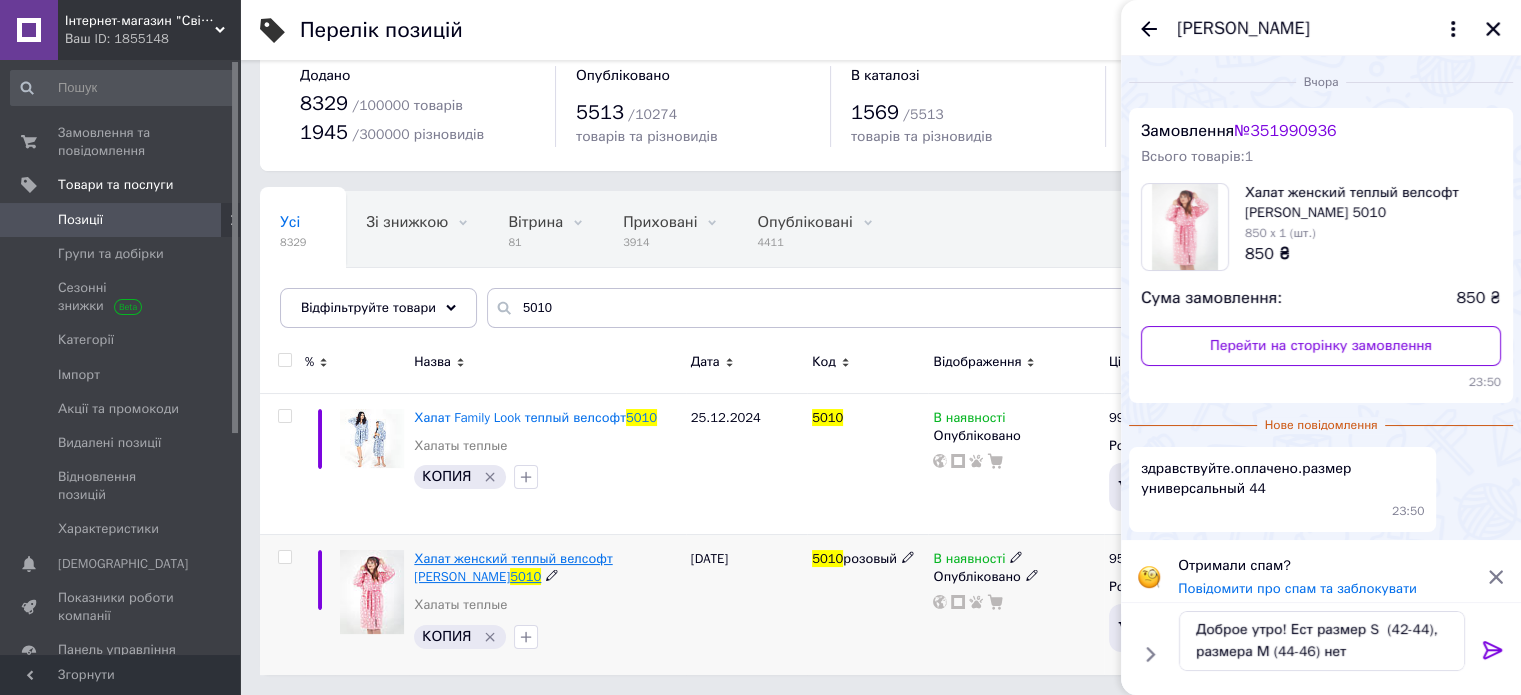 click on "Халат женский теплый велсофт [PERSON_NAME]" at bounding box center [513, 567] 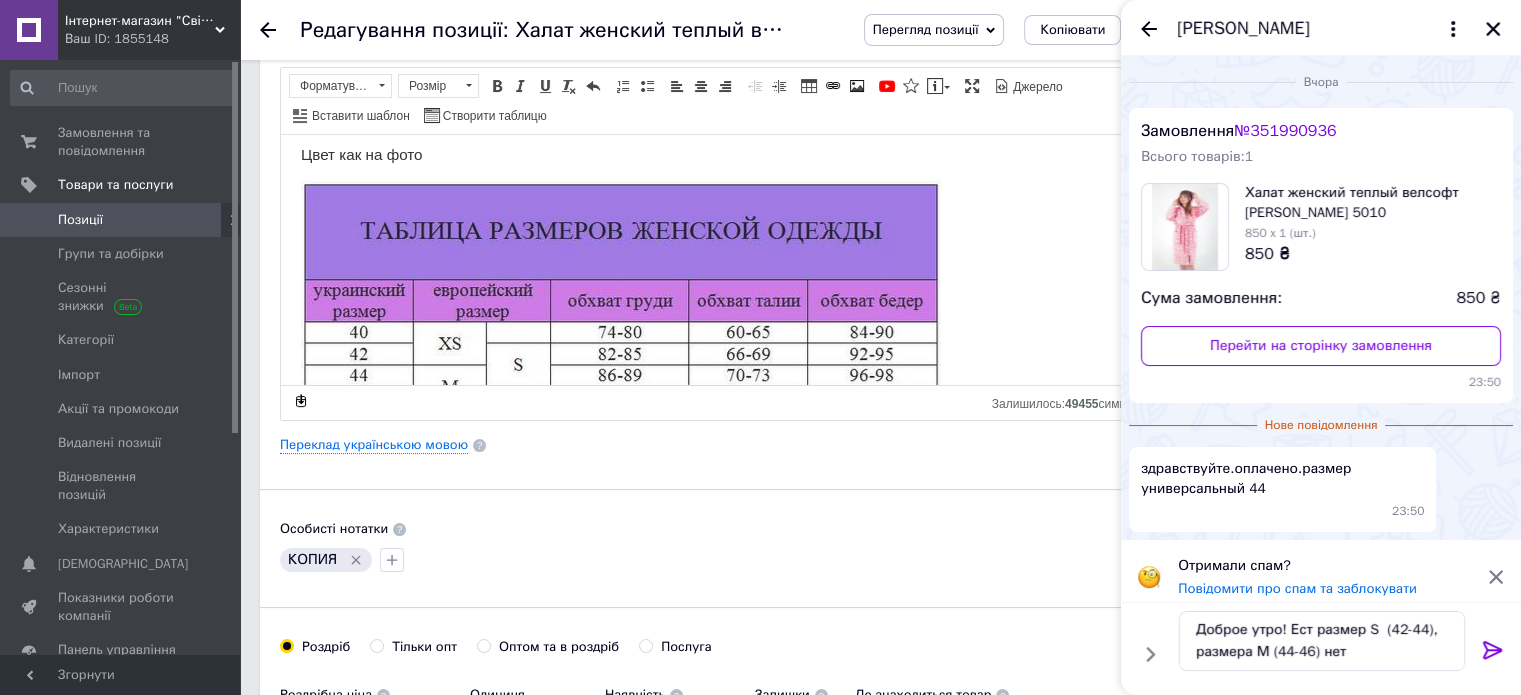 scroll, scrollTop: 300, scrollLeft: 0, axis: vertical 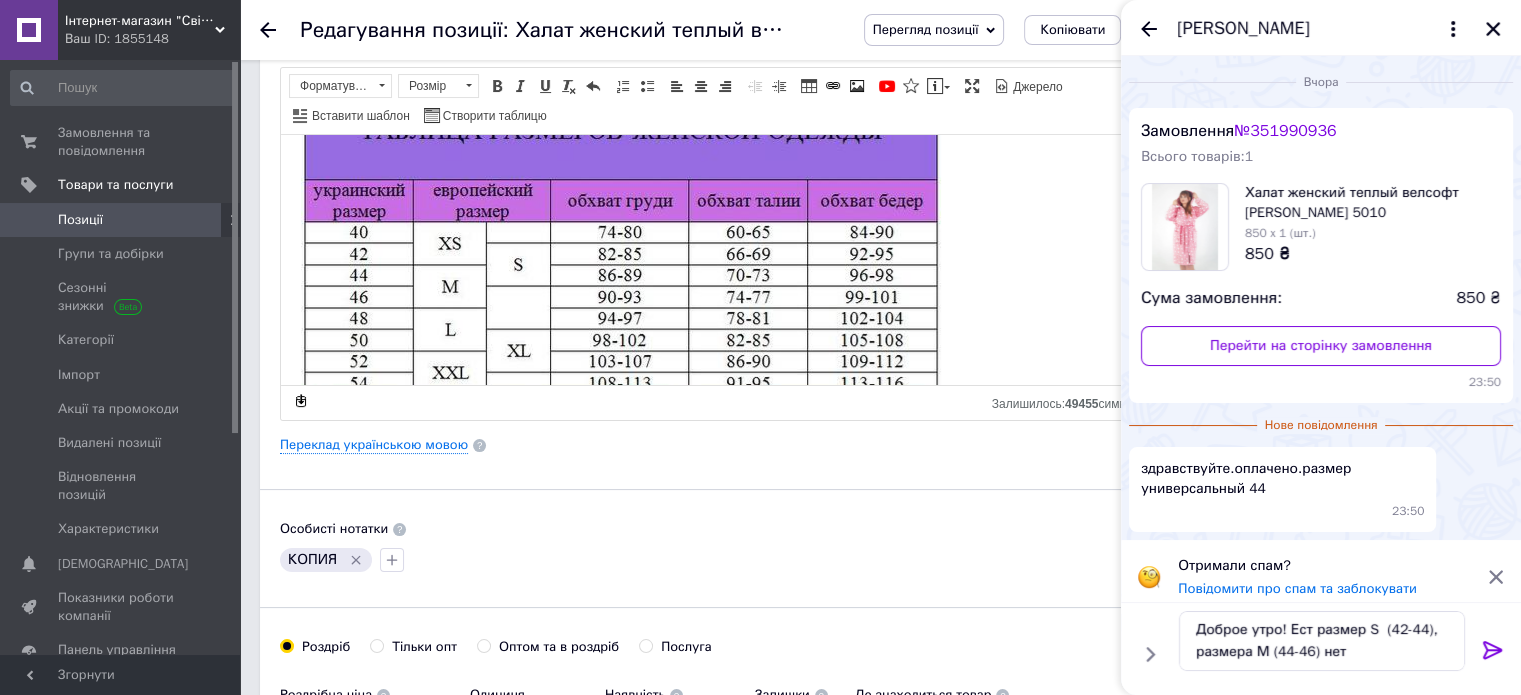click at bounding box center [280, 30] 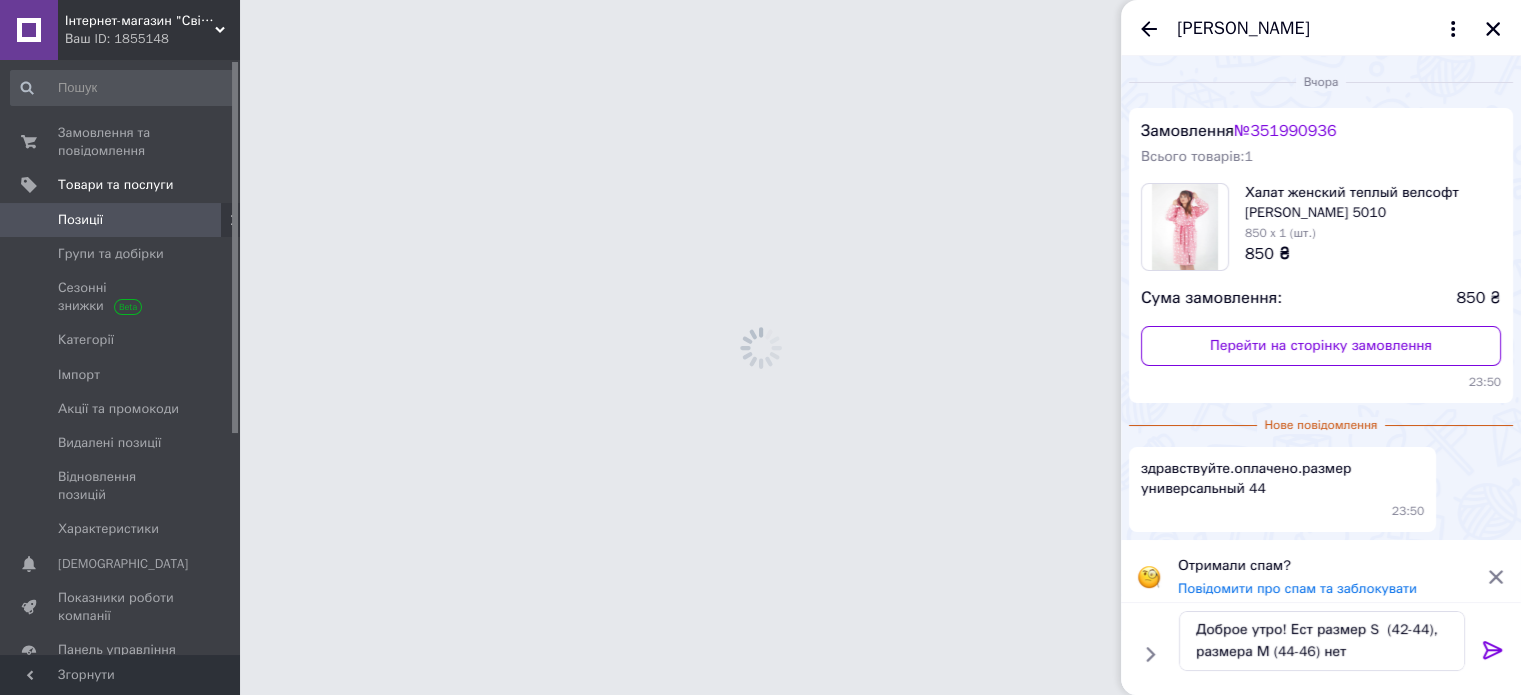 scroll, scrollTop: 0, scrollLeft: 0, axis: both 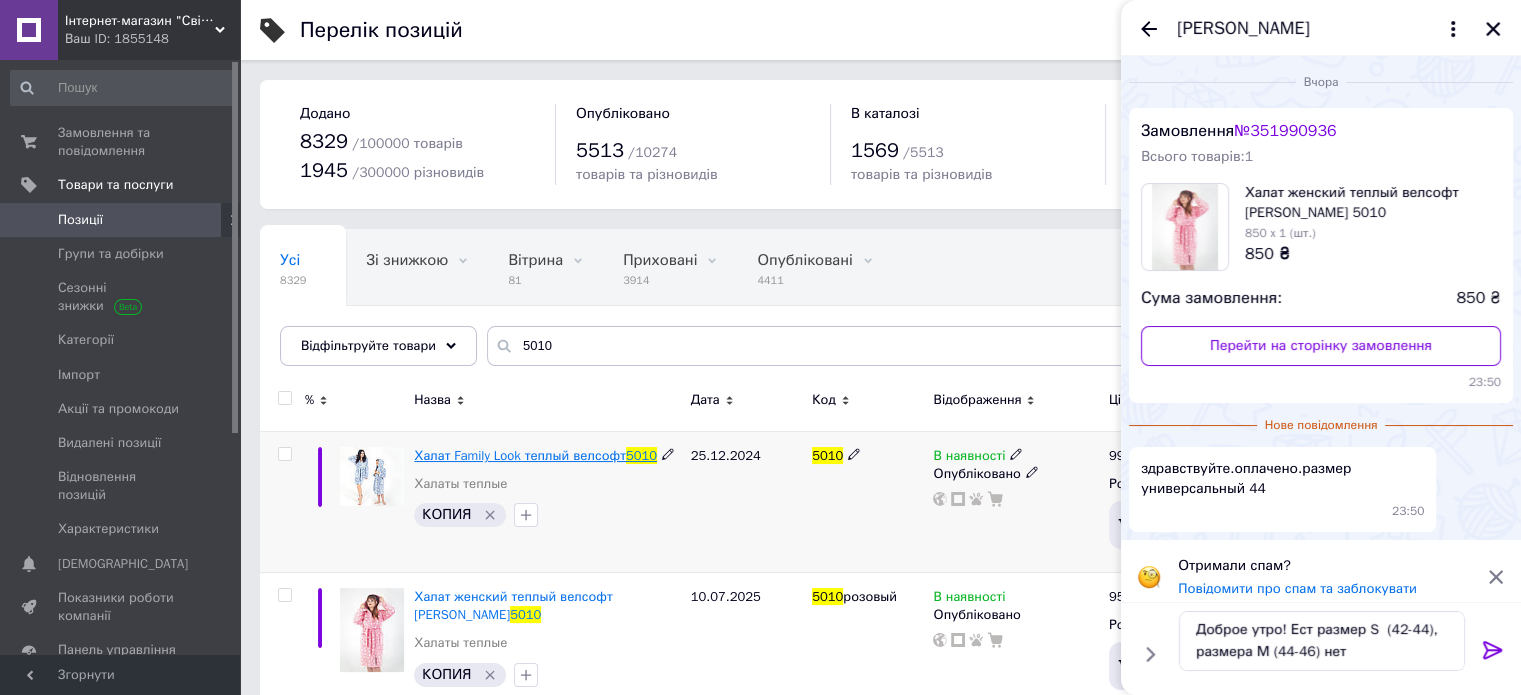 click on "Халат Family Look теплый велсофт" at bounding box center (520, 455) 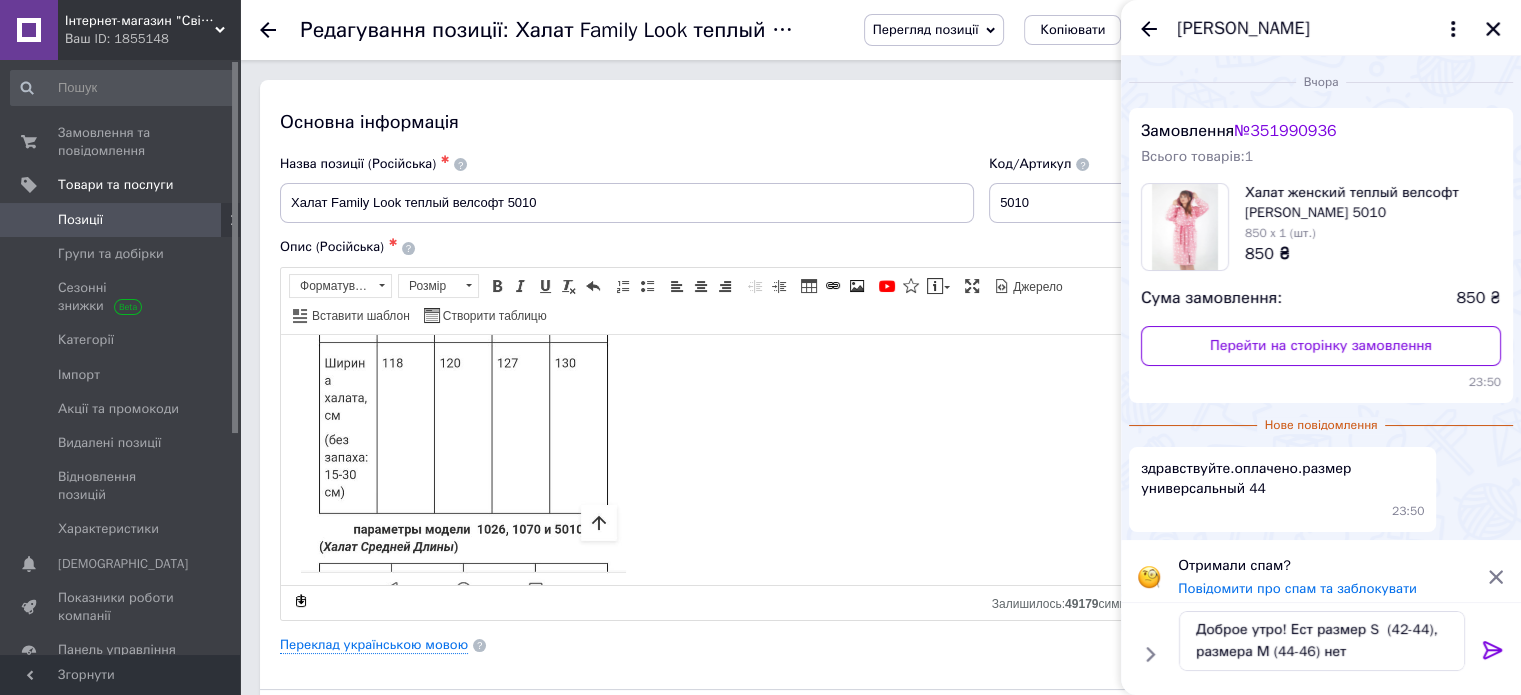 scroll, scrollTop: 924, scrollLeft: 0, axis: vertical 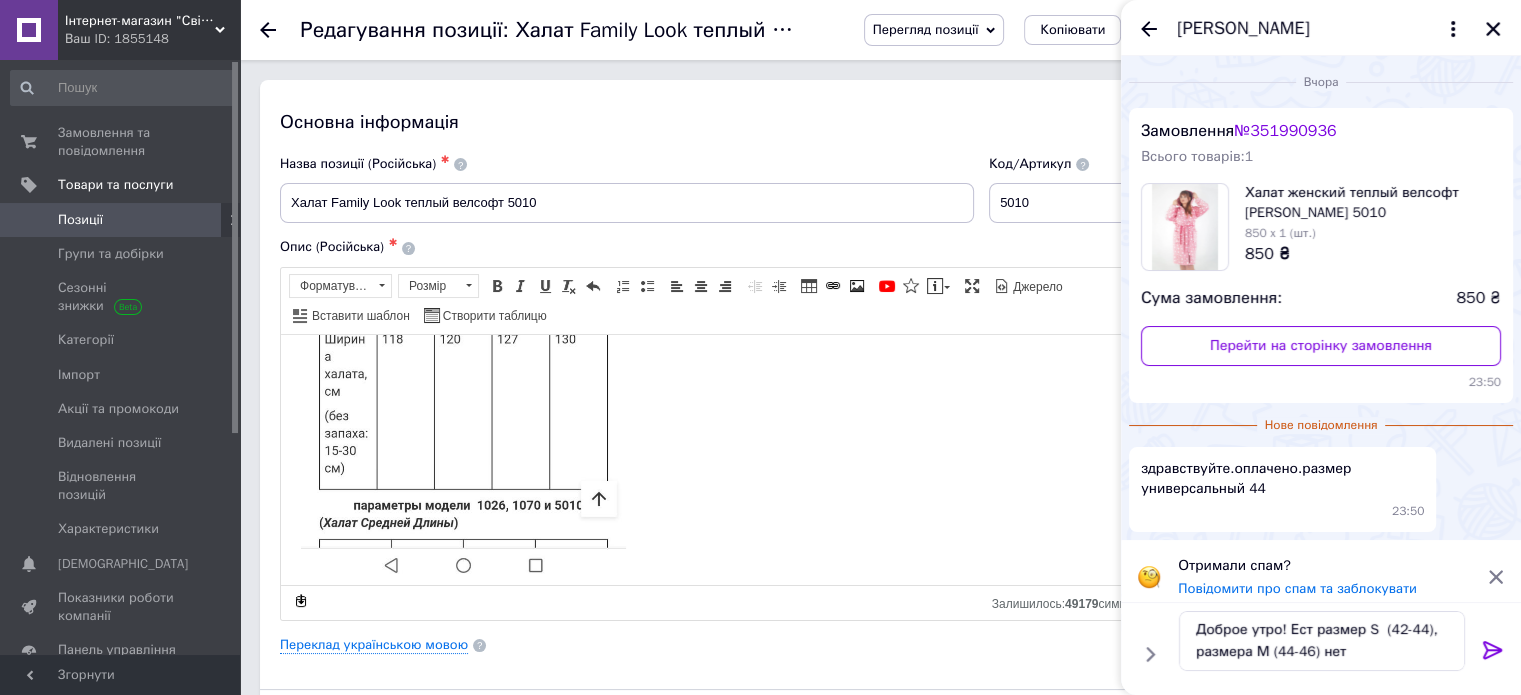 click 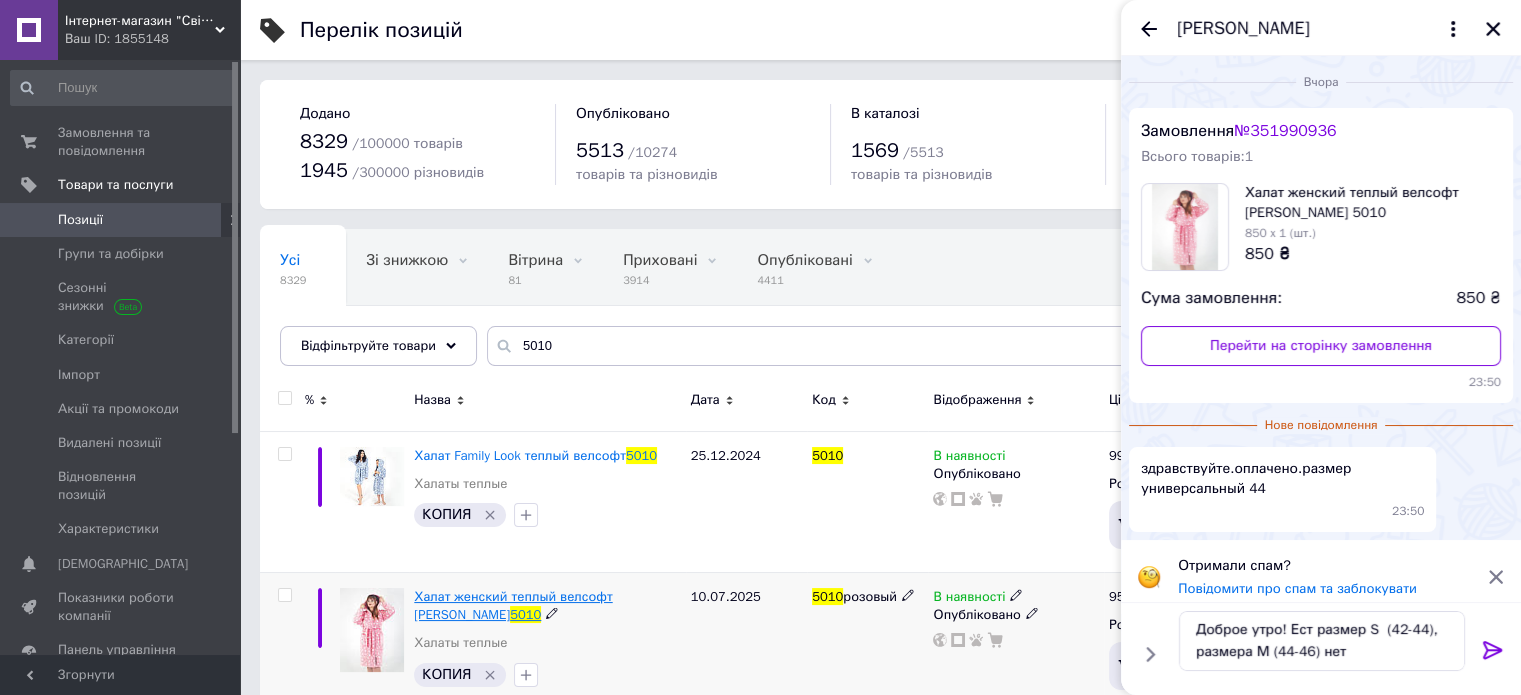 click on "Халат женский теплый велсофт [PERSON_NAME]" at bounding box center [513, 605] 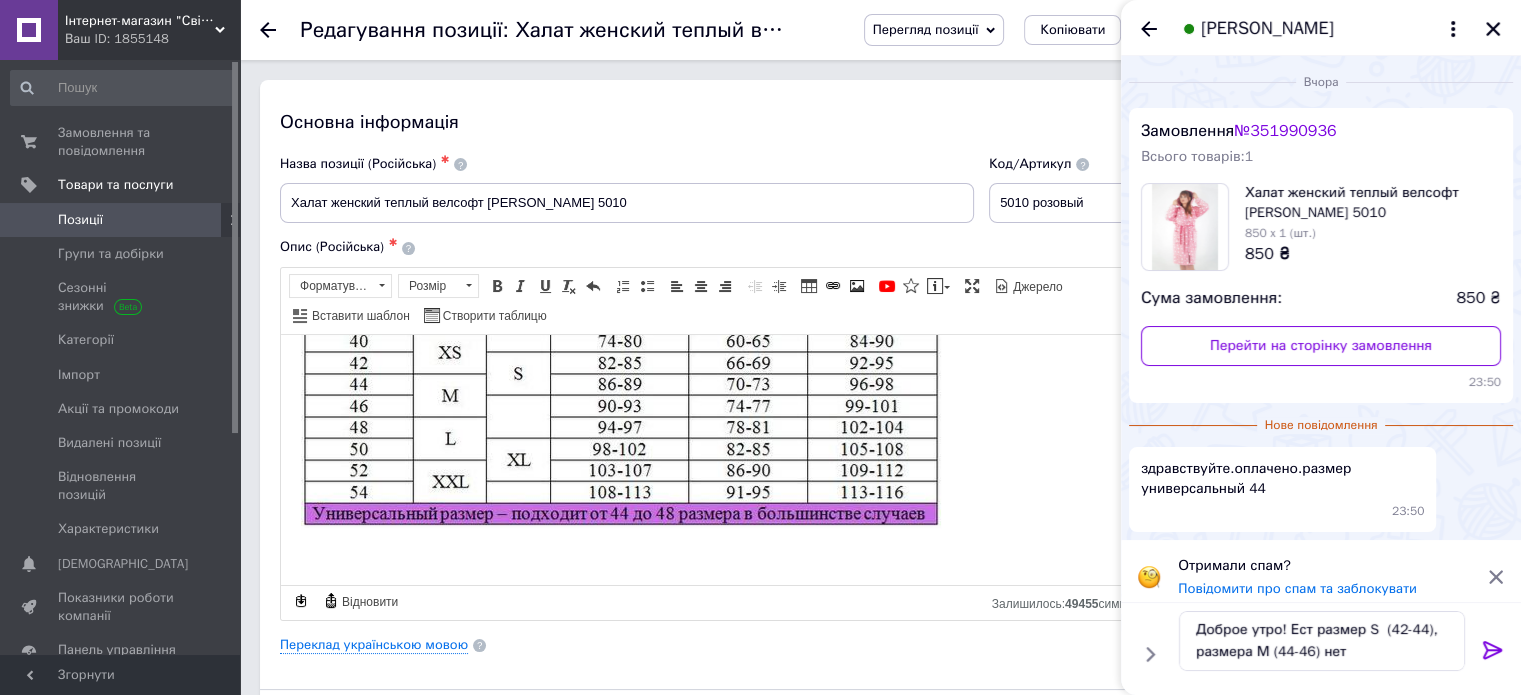 scroll, scrollTop: 0, scrollLeft: 0, axis: both 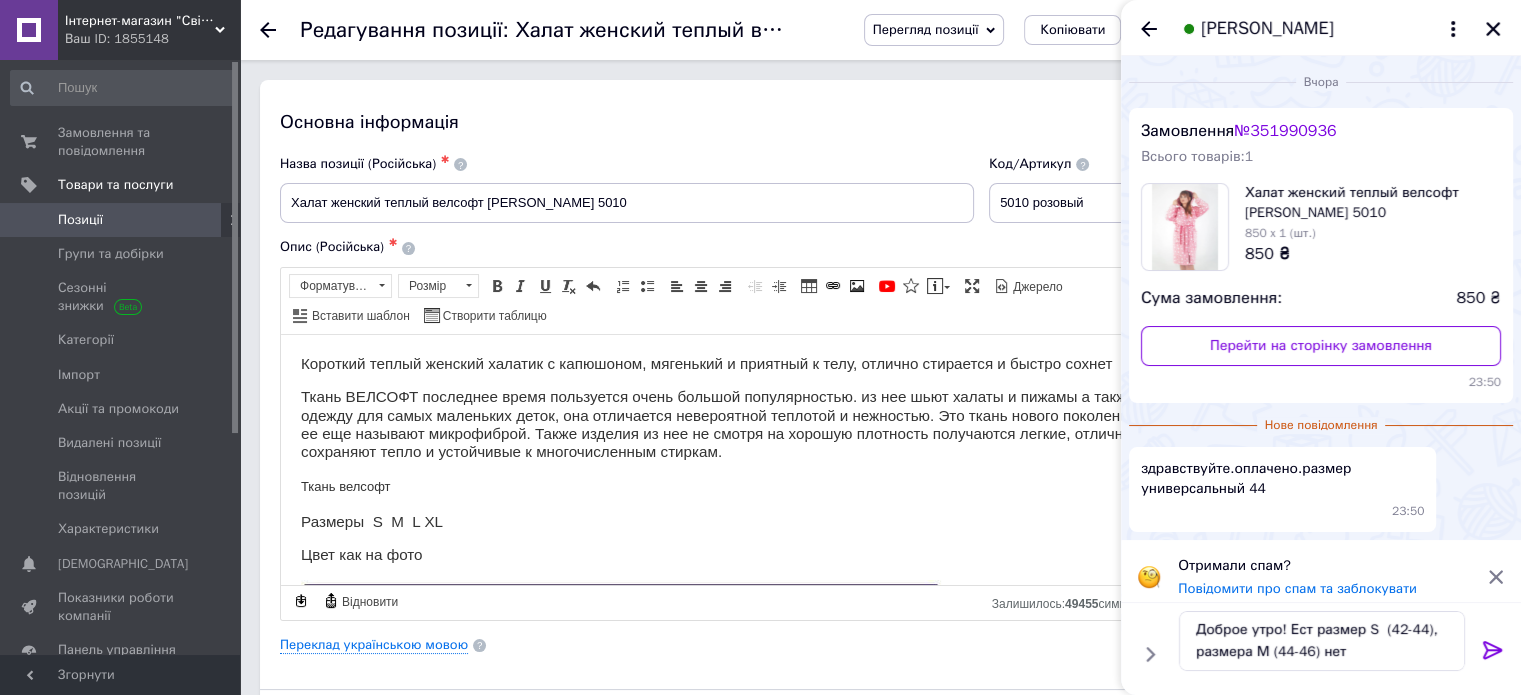 click on "Размеры  S  M  L XL" at bounding box center [730, 521] 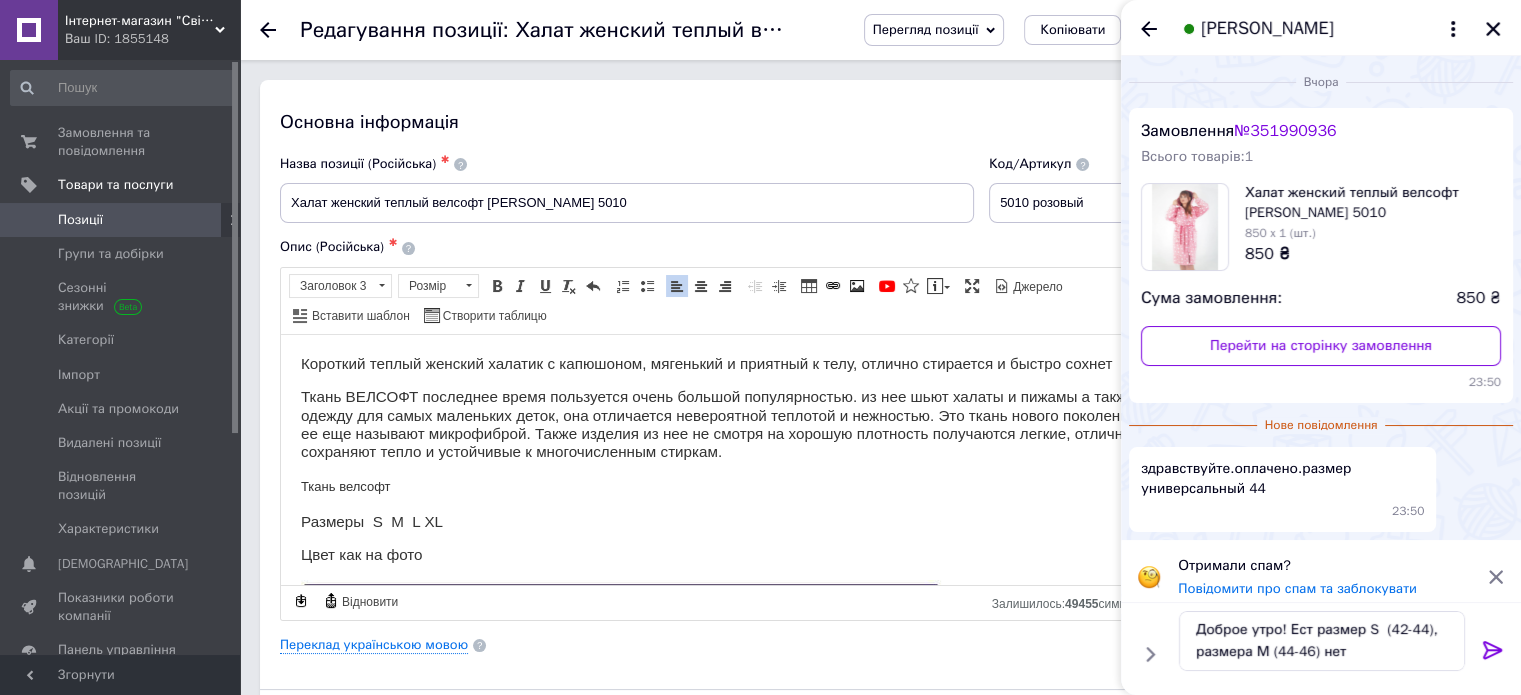 type 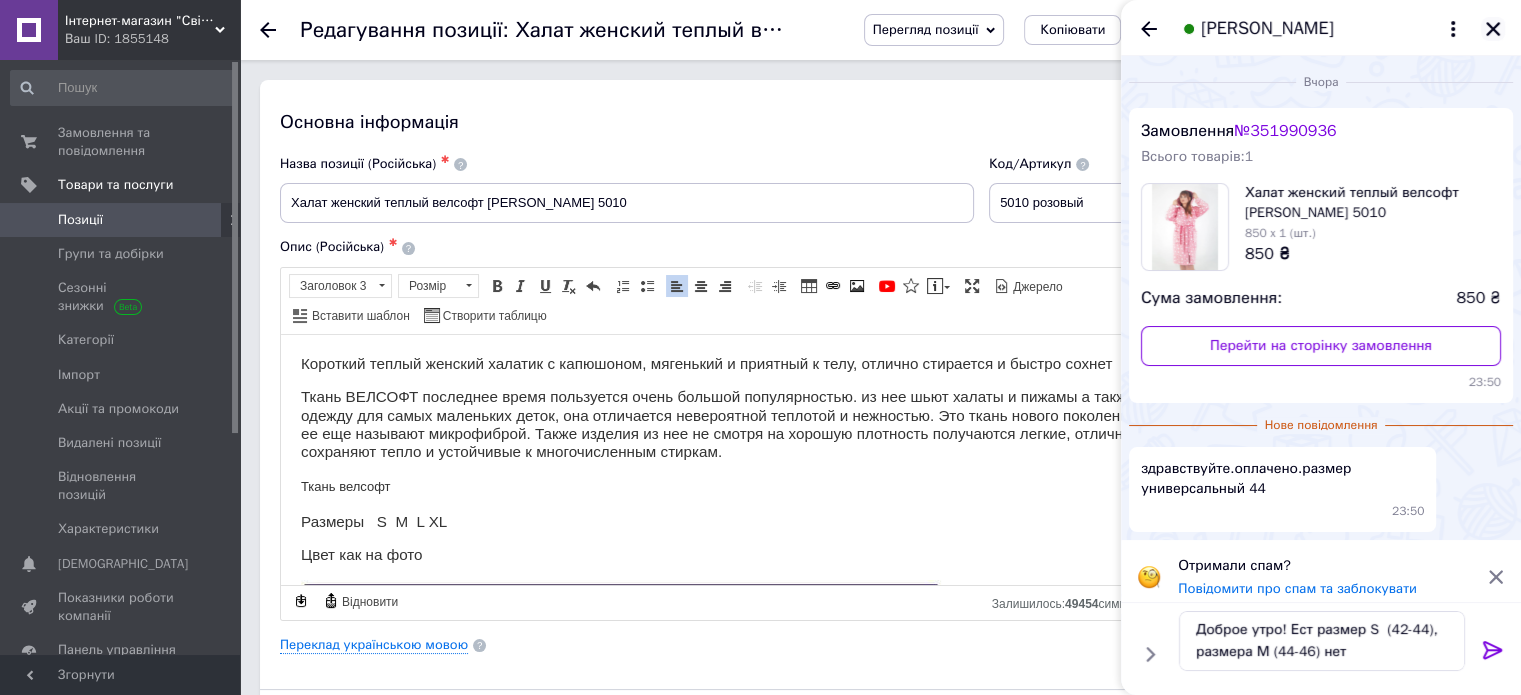 click 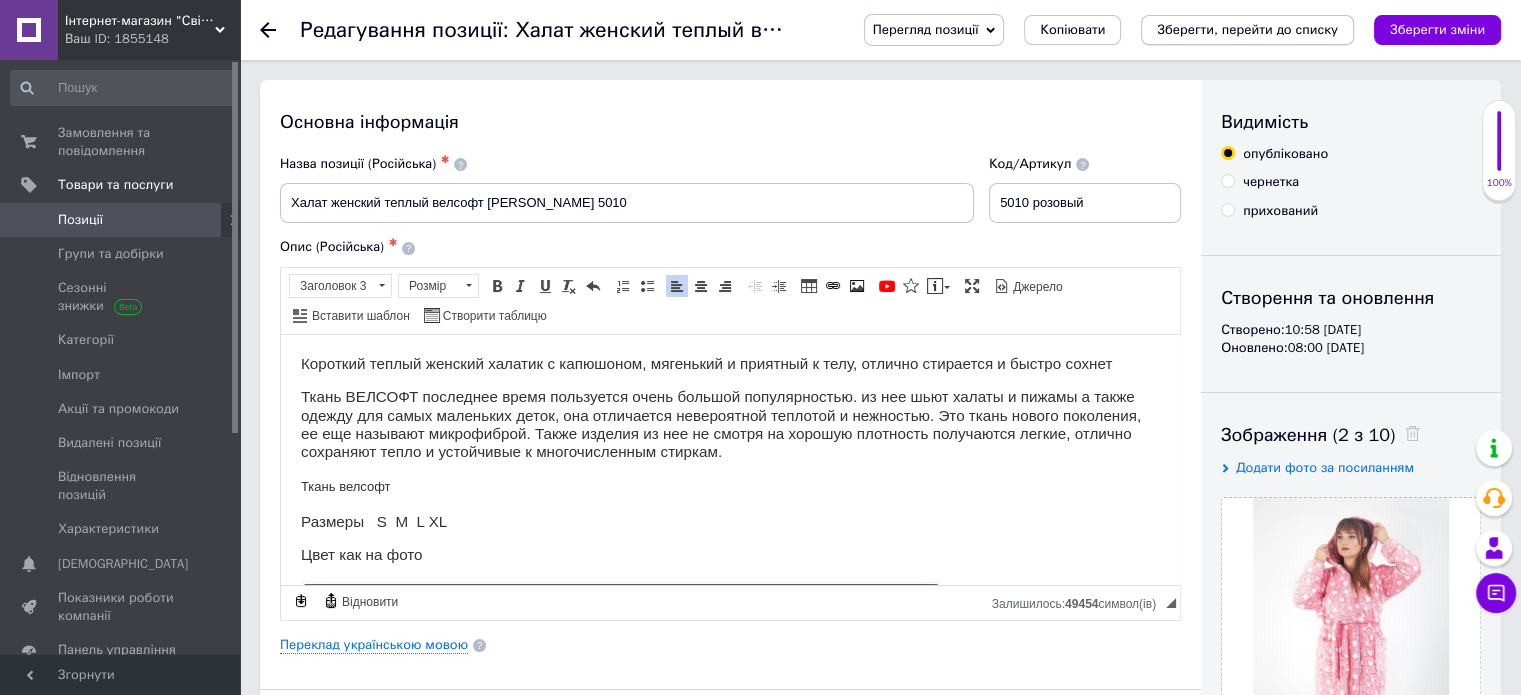 click on "Зберегти, перейти до списку" at bounding box center (1247, 29) 